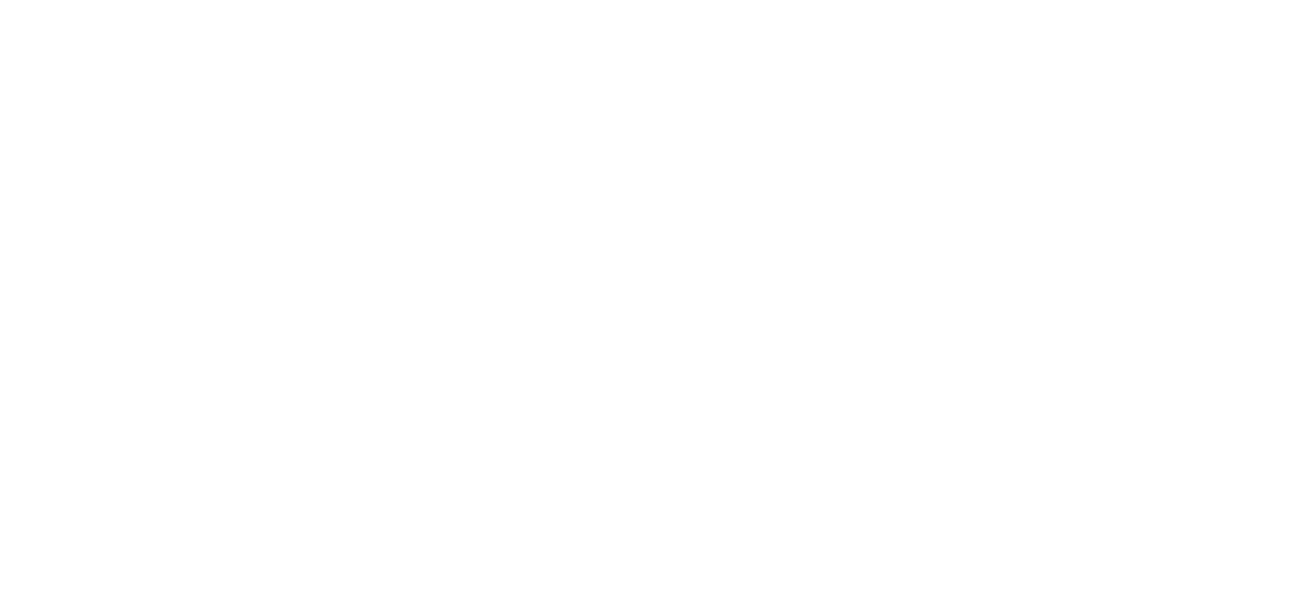 scroll, scrollTop: 0, scrollLeft: 0, axis: both 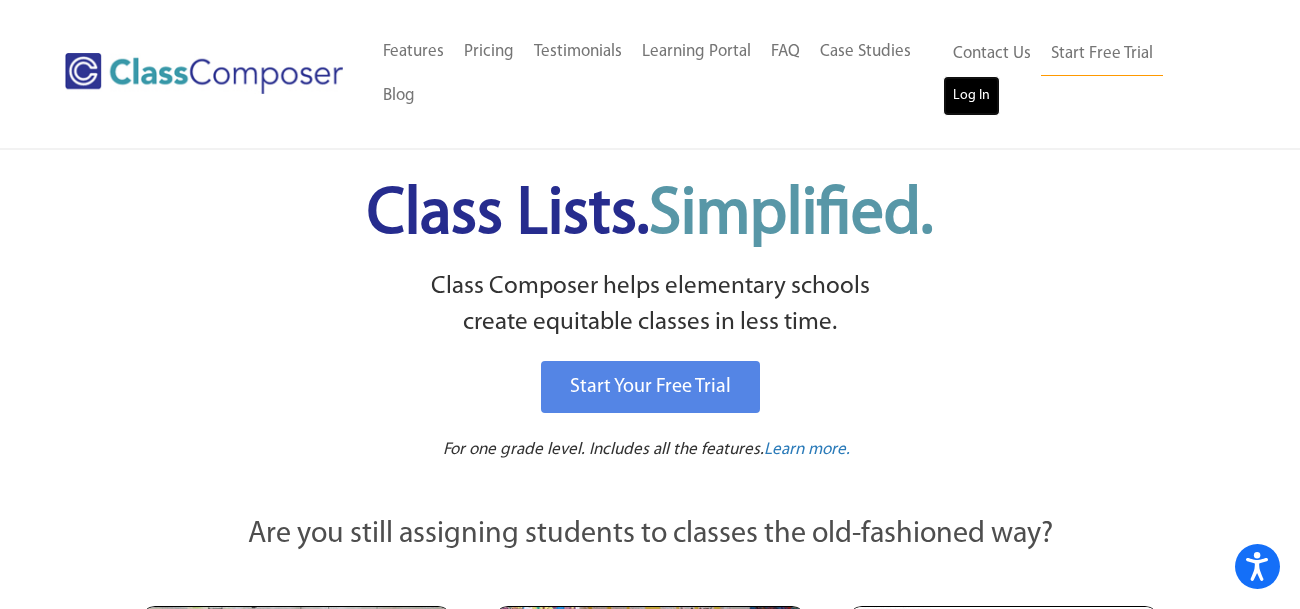 click on "Log In" at bounding box center [971, 96] 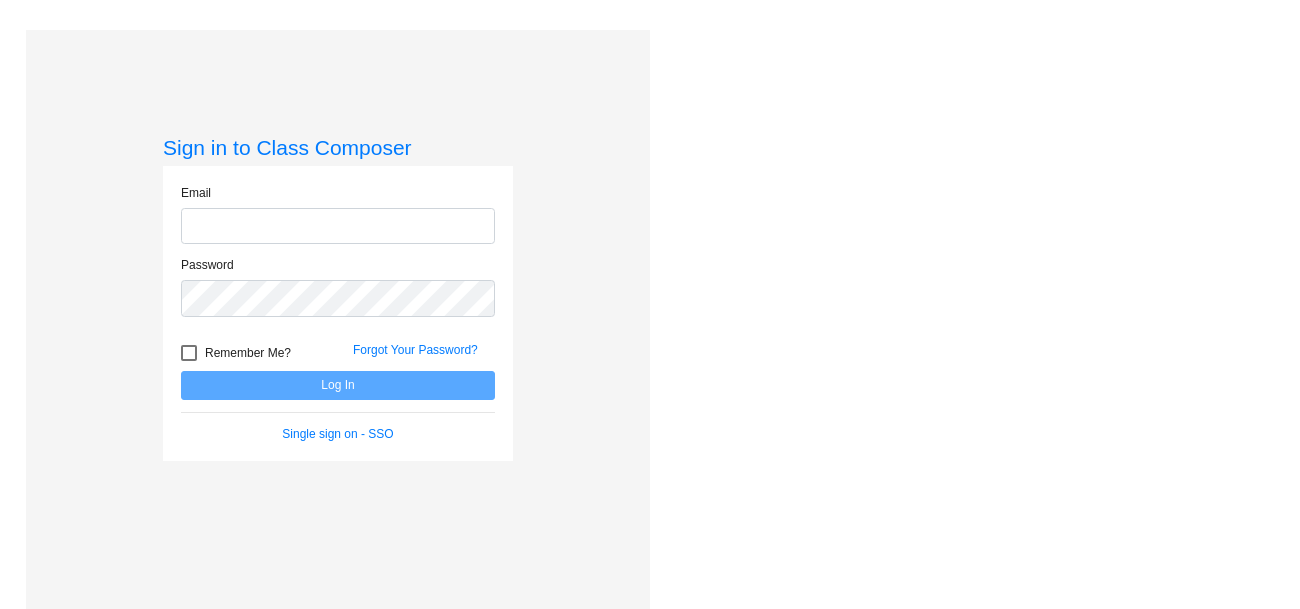 scroll, scrollTop: 0, scrollLeft: 0, axis: both 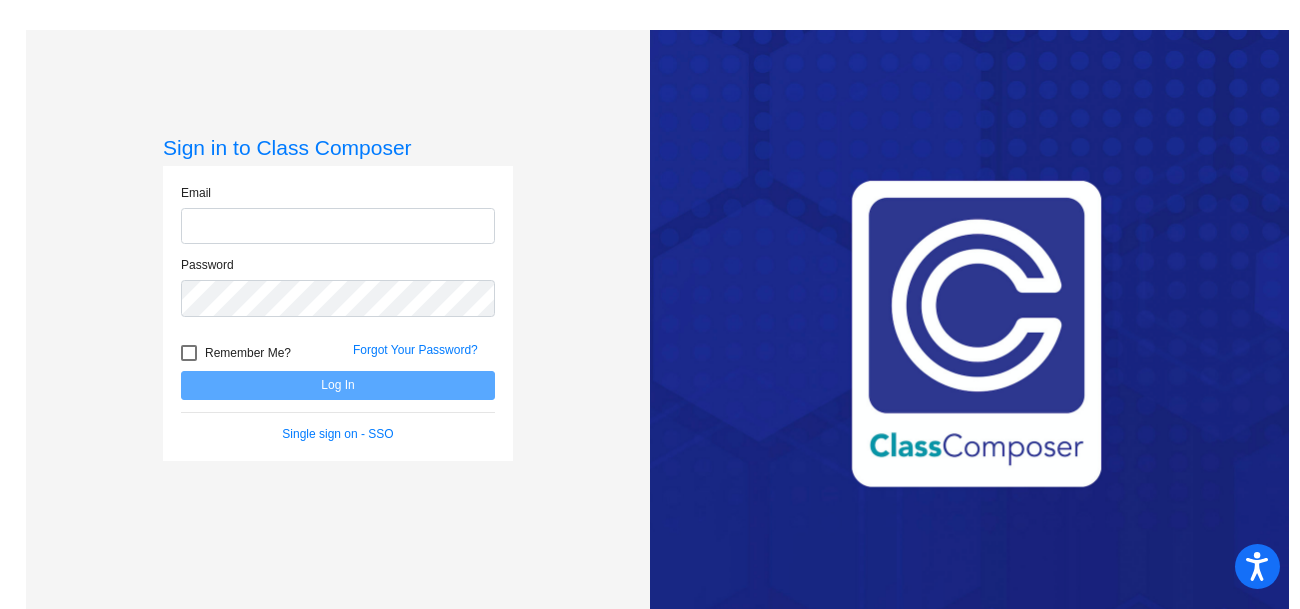 type on "aquinn@crsd.org" 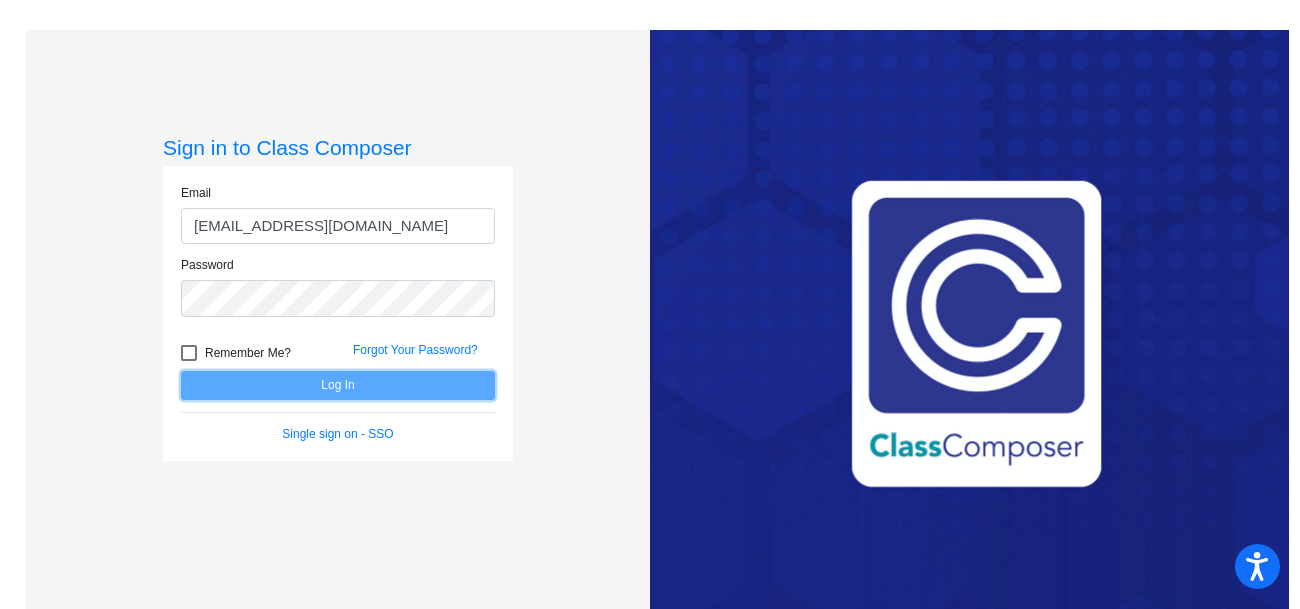 click on "Log In" 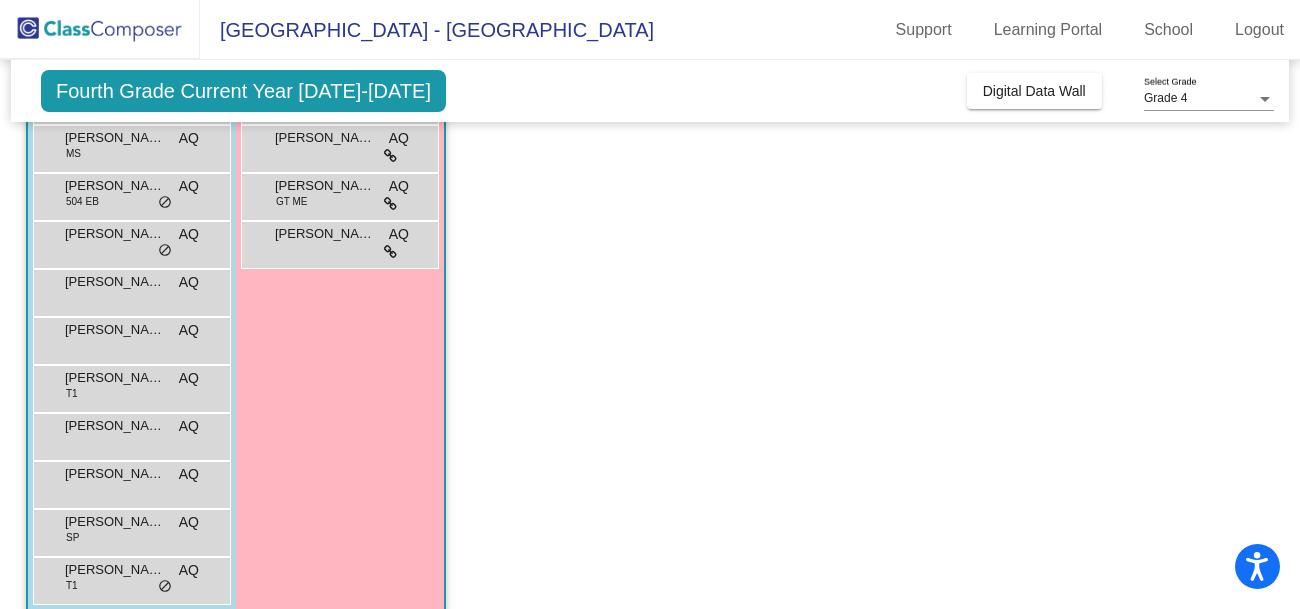 scroll, scrollTop: 0, scrollLeft: 0, axis: both 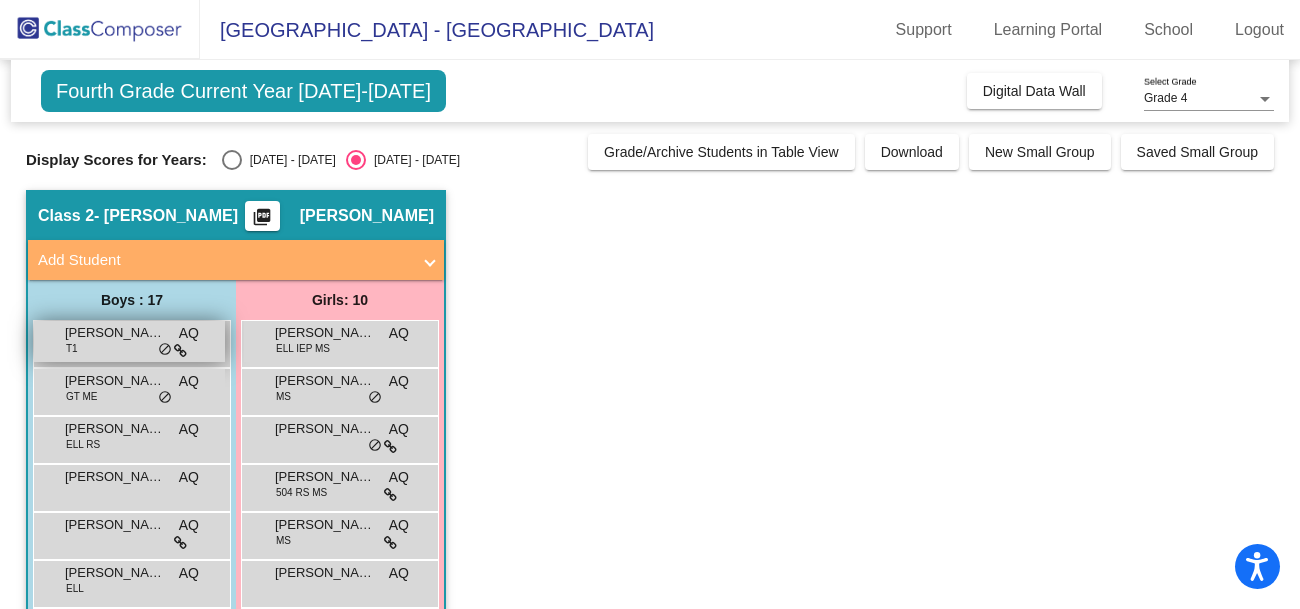 click on "Adam Pawlowski T1 AQ lock do_not_disturb_alt" at bounding box center (129, 341) 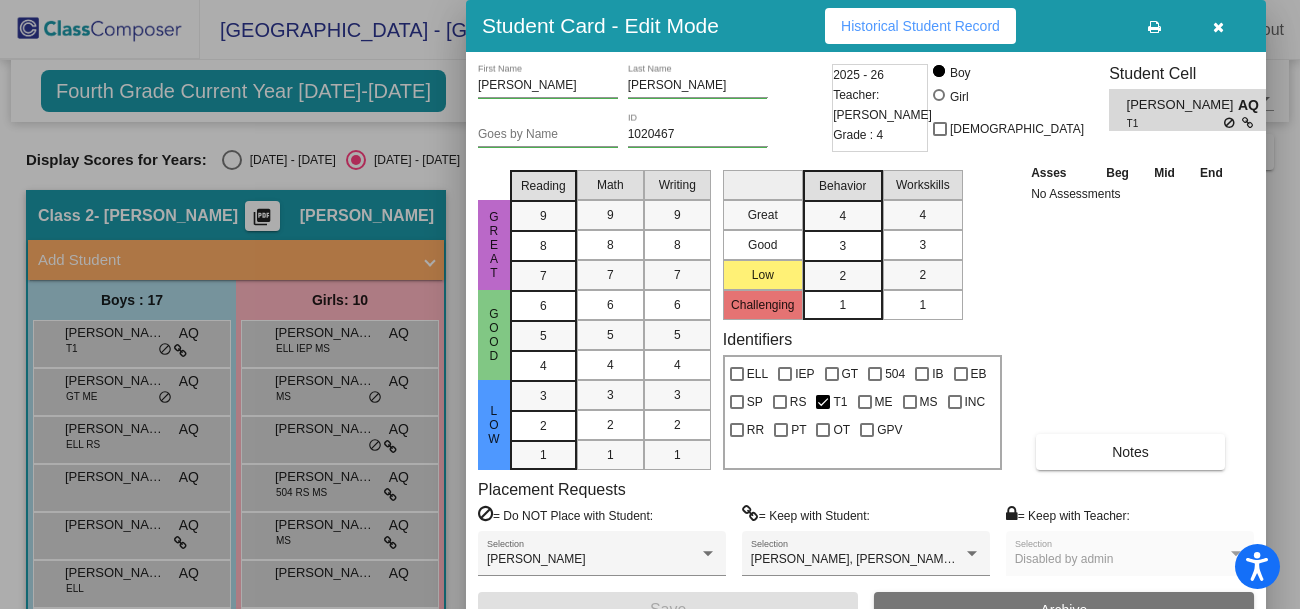 click at bounding box center [1218, 27] 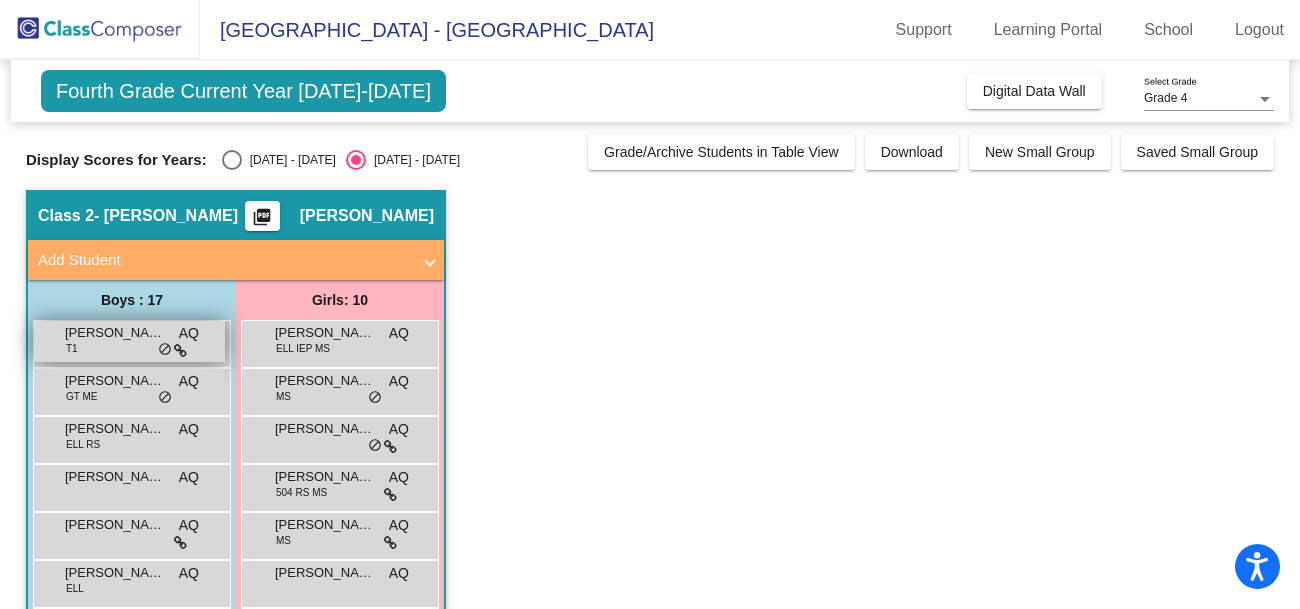 click on "Adam Pawlowski" at bounding box center (115, 333) 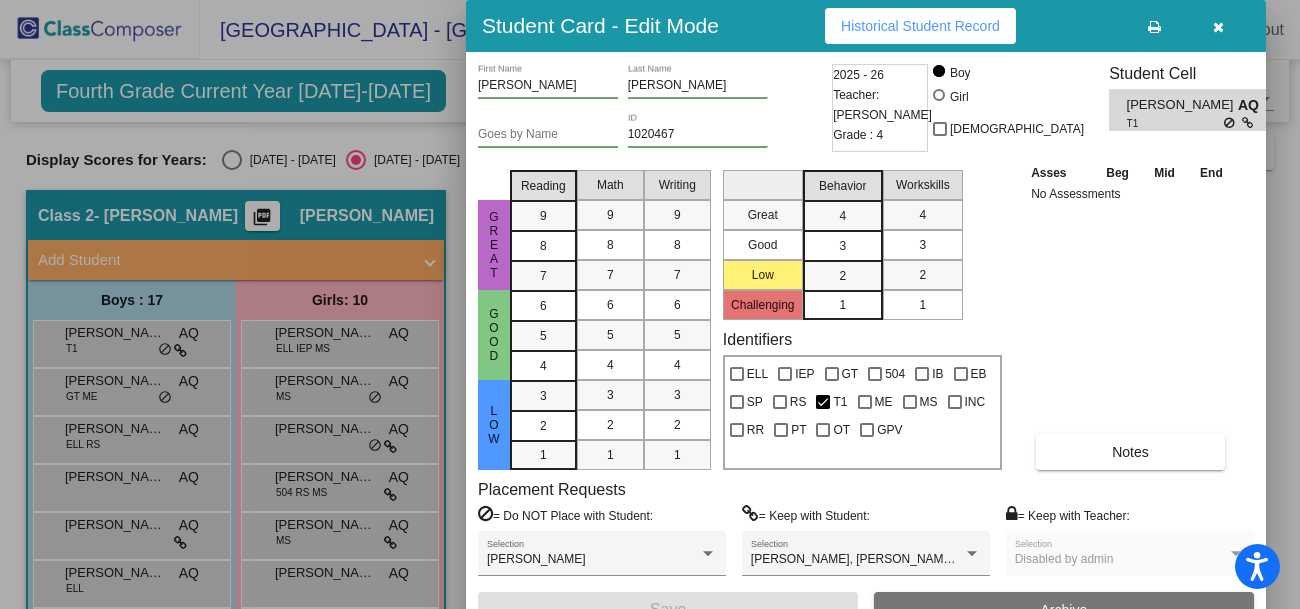 click at bounding box center [1218, 26] 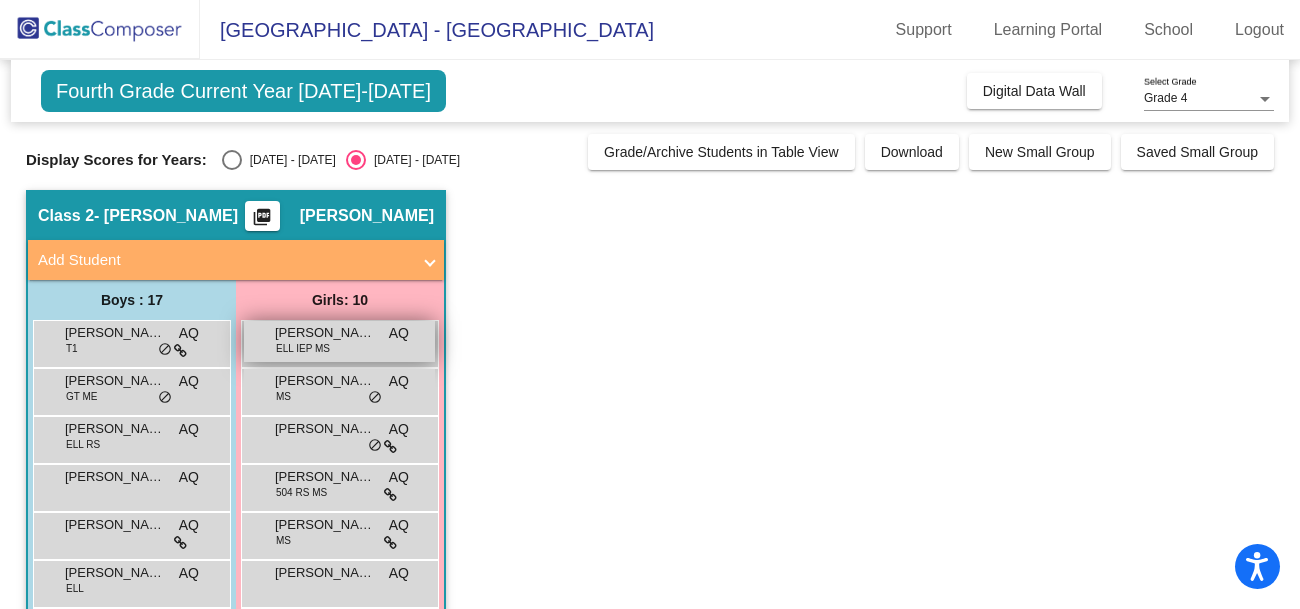 click on "Alexandria Sanchez-Lopez" at bounding box center [325, 333] 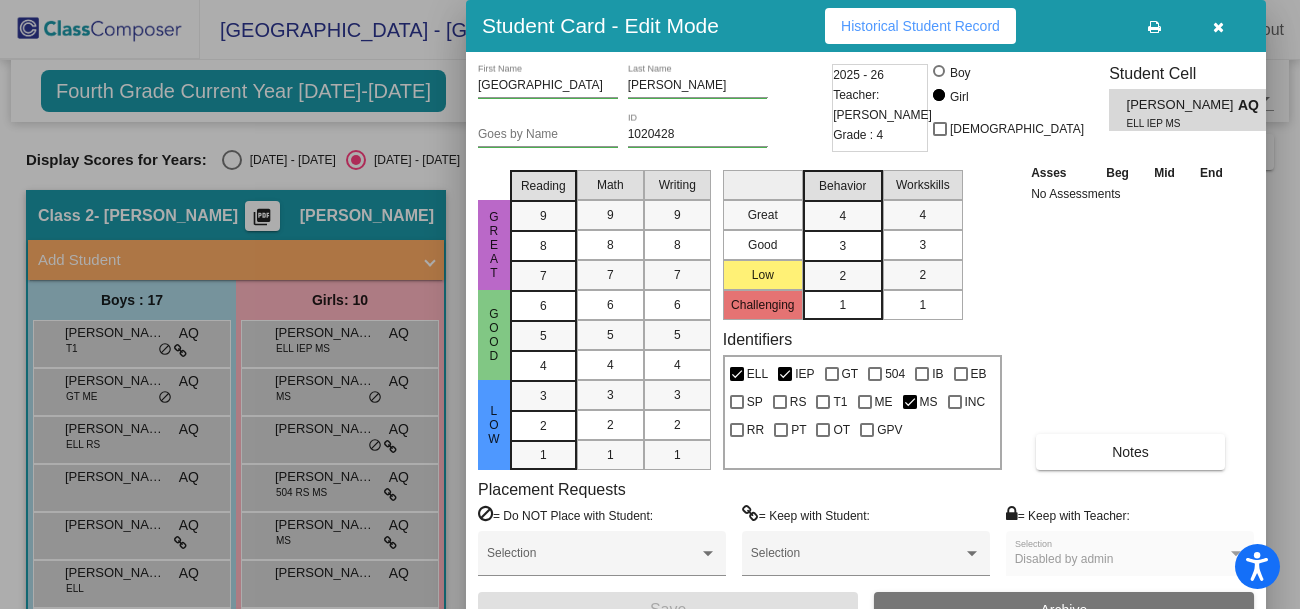 click at bounding box center [1218, 26] 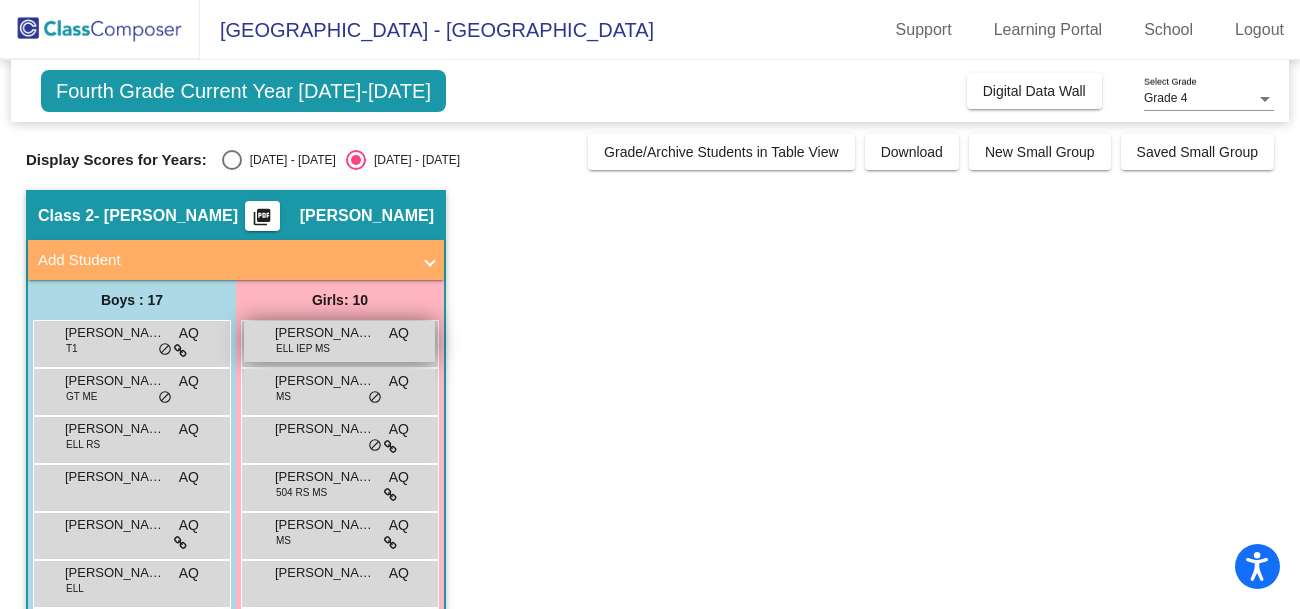 click on "Alexandria Sanchez-Lopez" at bounding box center (325, 333) 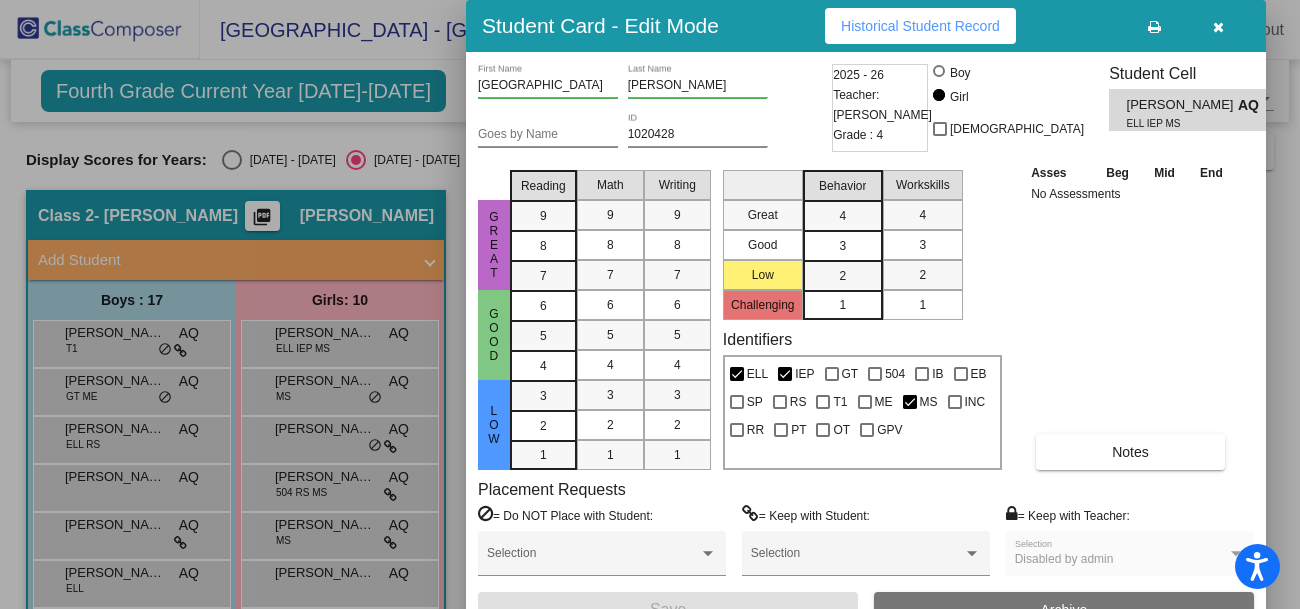 click at bounding box center (1218, 27) 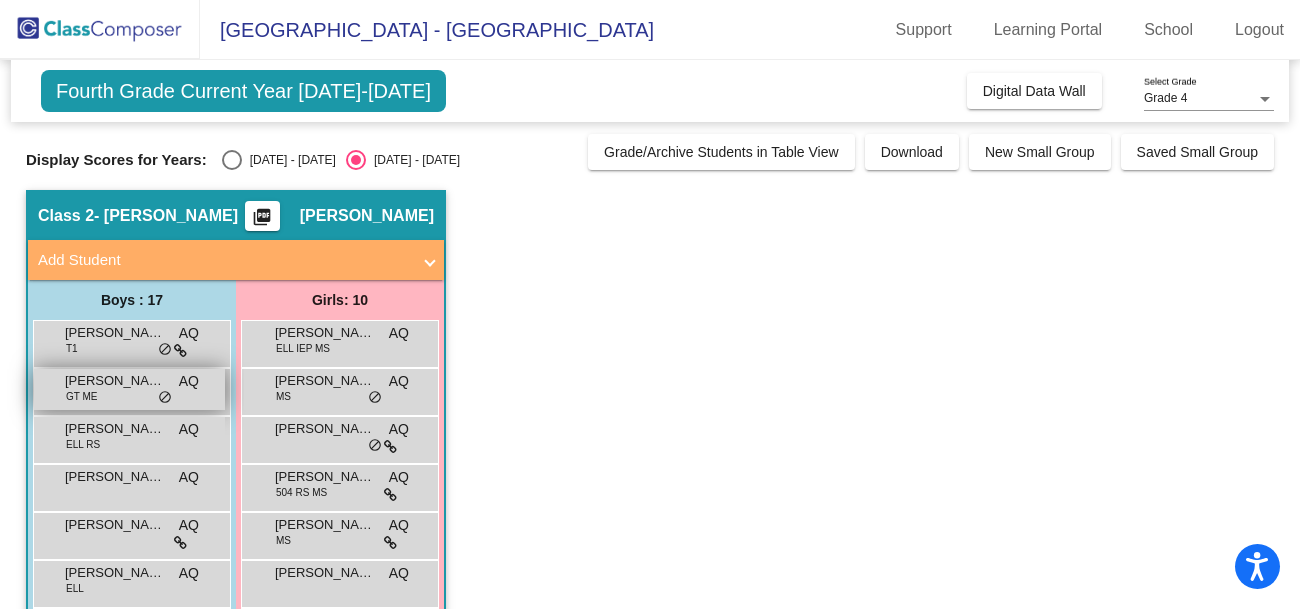 click on "Cato Dong GT ME AQ lock do_not_disturb_alt" at bounding box center (129, 389) 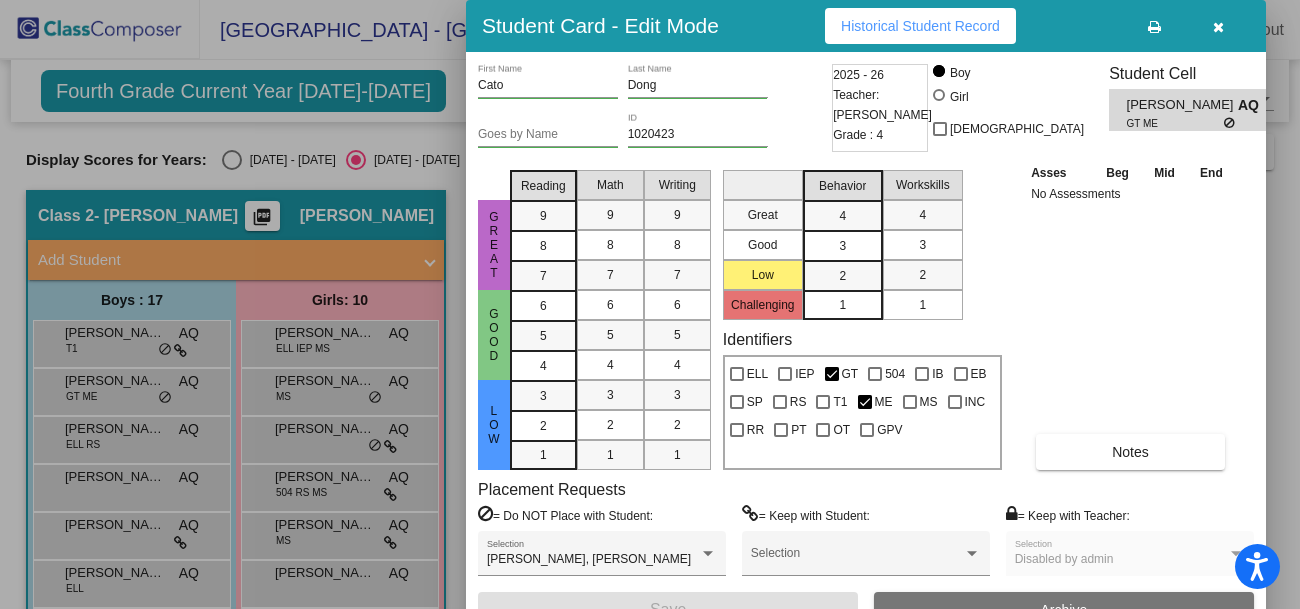 click at bounding box center (1218, 27) 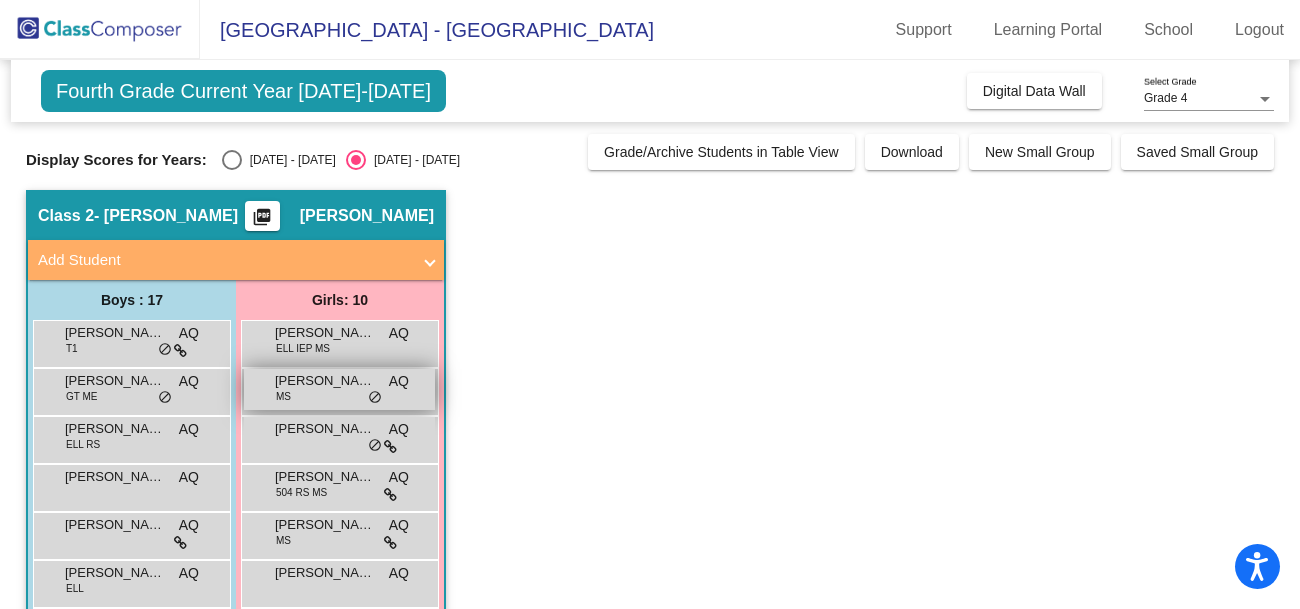 click on "Avery Rosenbaum" at bounding box center [325, 381] 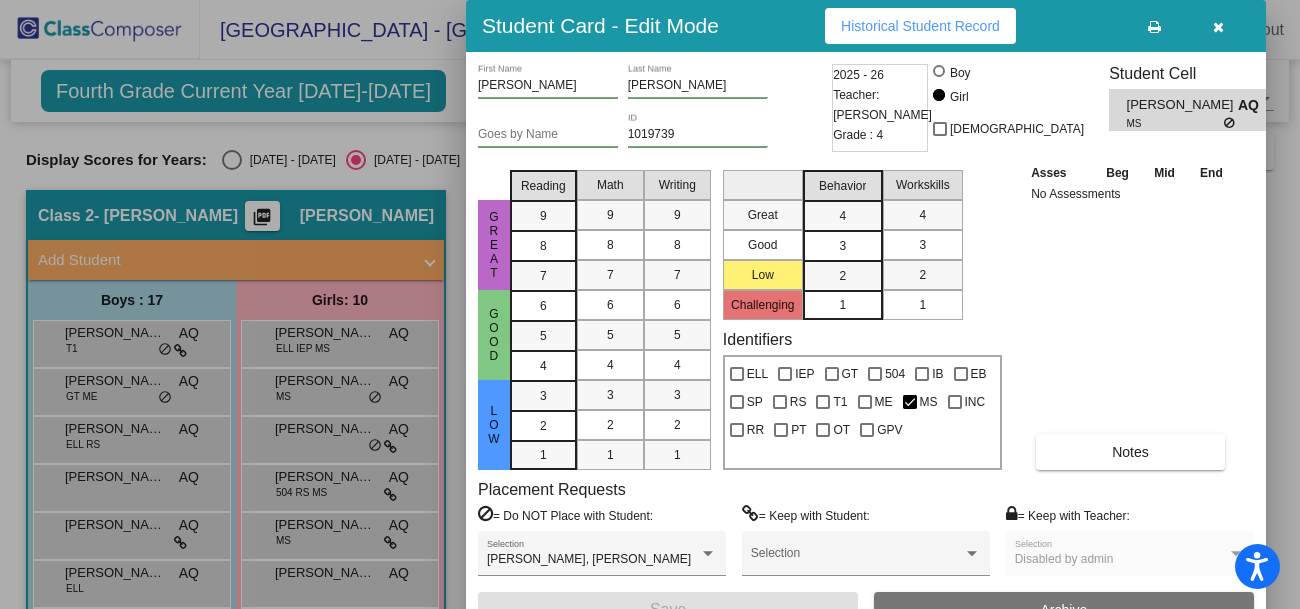 click at bounding box center [1218, 26] 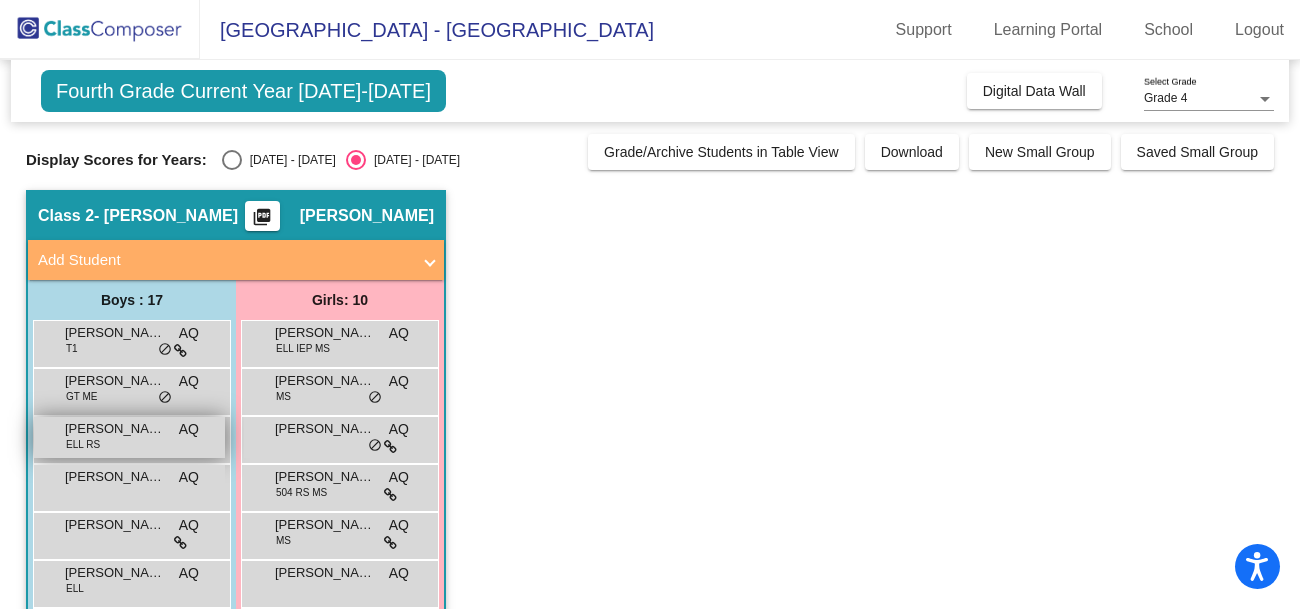click on "Deji Gonzales-Lopez ELL RS AQ lock do_not_disturb_alt" at bounding box center [129, 437] 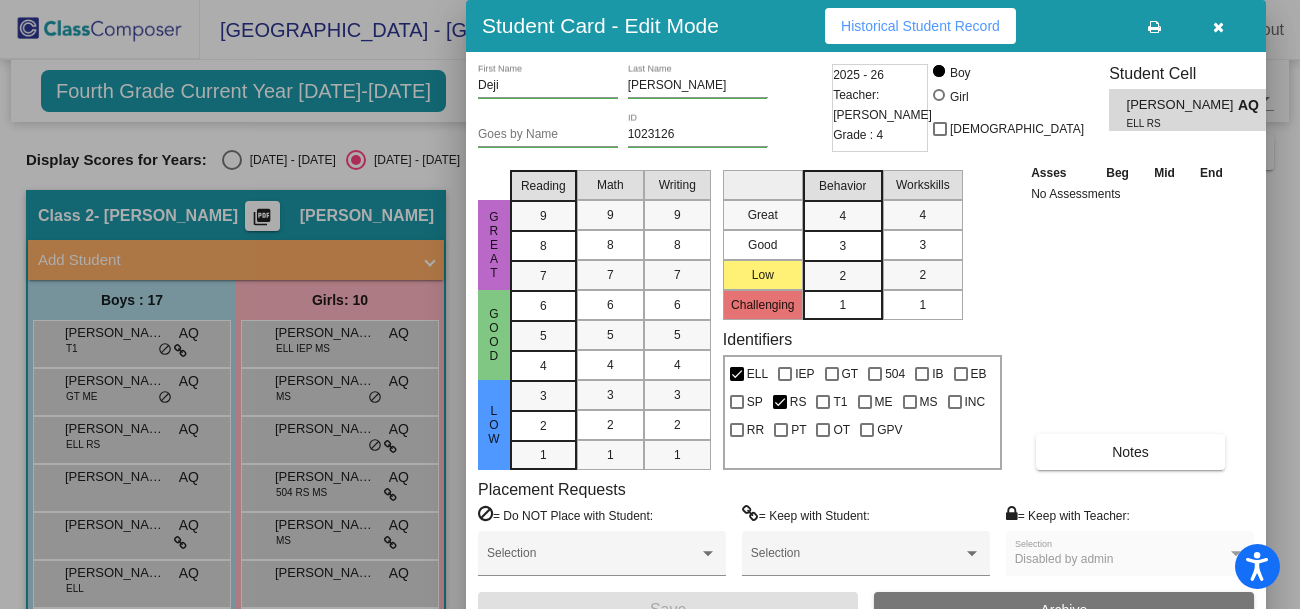 click at bounding box center [1218, 26] 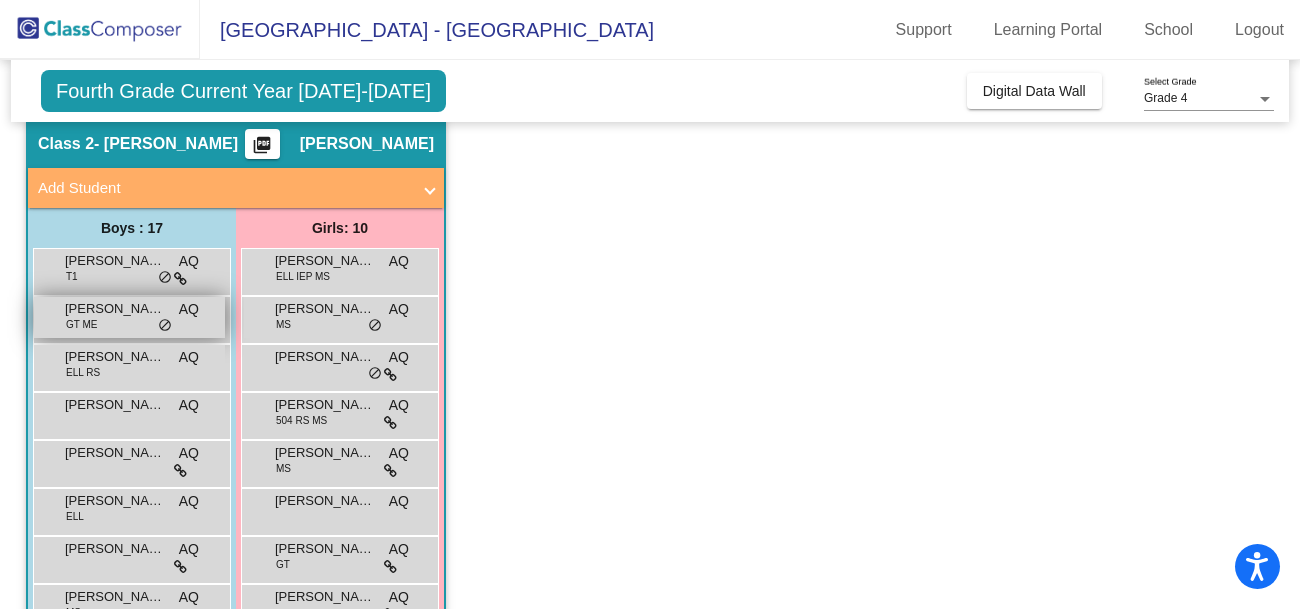 scroll, scrollTop: 80, scrollLeft: 0, axis: vertical 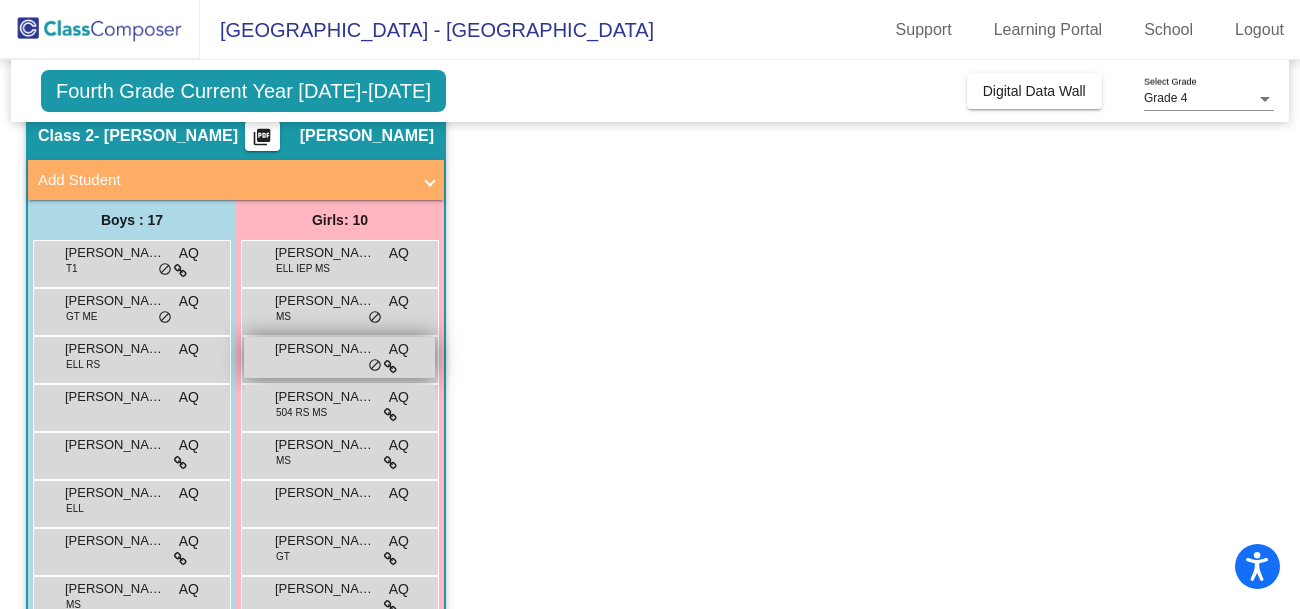 click on "Brigid Joines AQ lock do_not_disturb_alt" at bounding box center (339, 357) 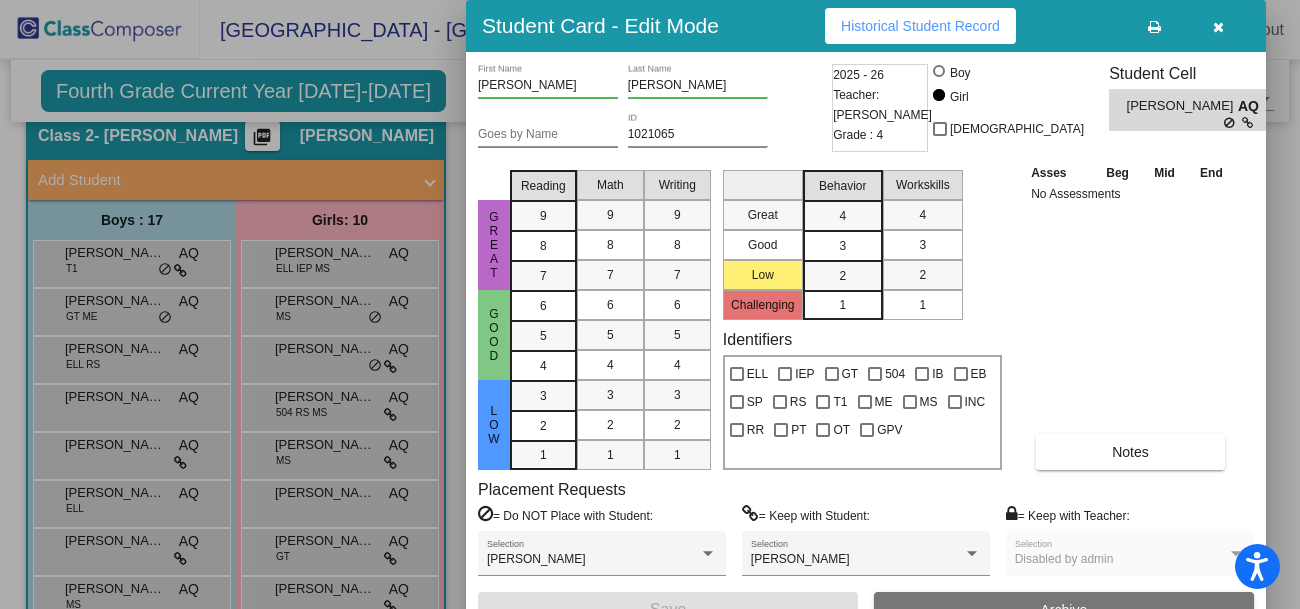 click at bounding box center (1218, 26) 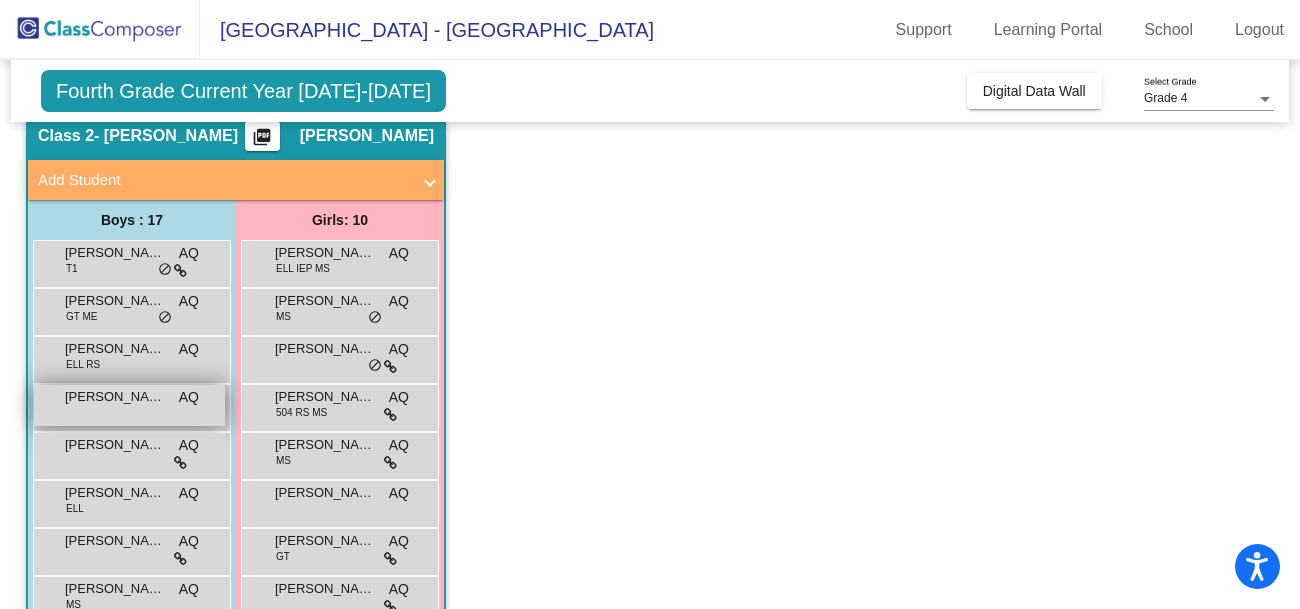 click on "Dominic Negrotti" at bounding box center (115, 397) 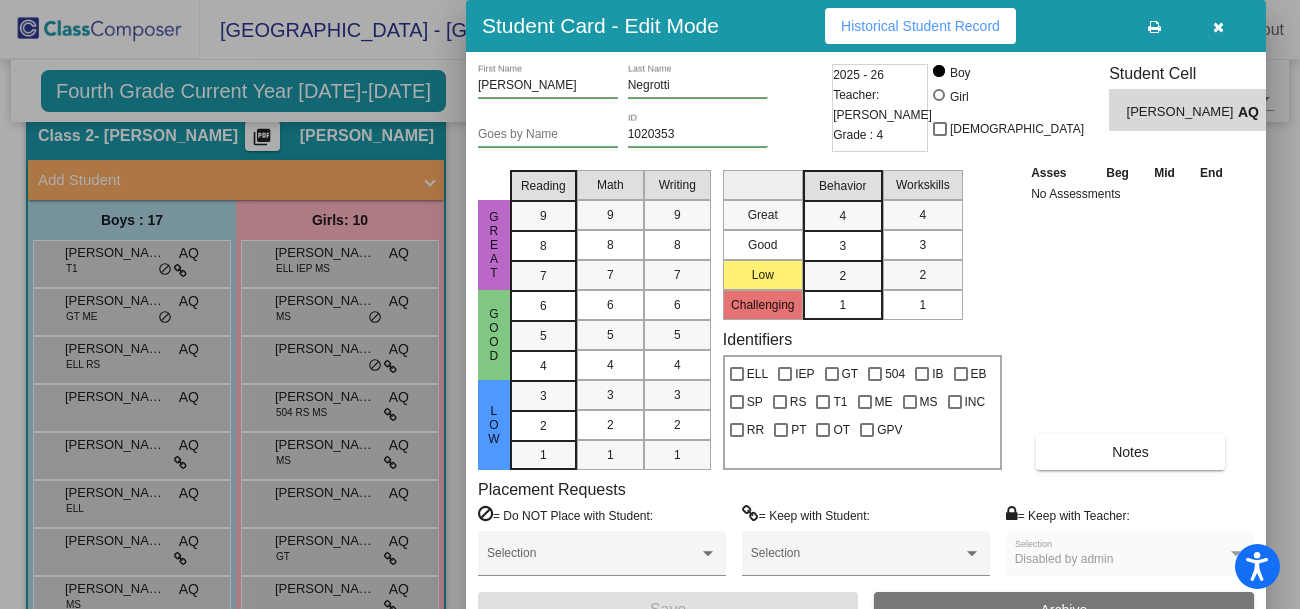 click at bounding box center [1218, 27] 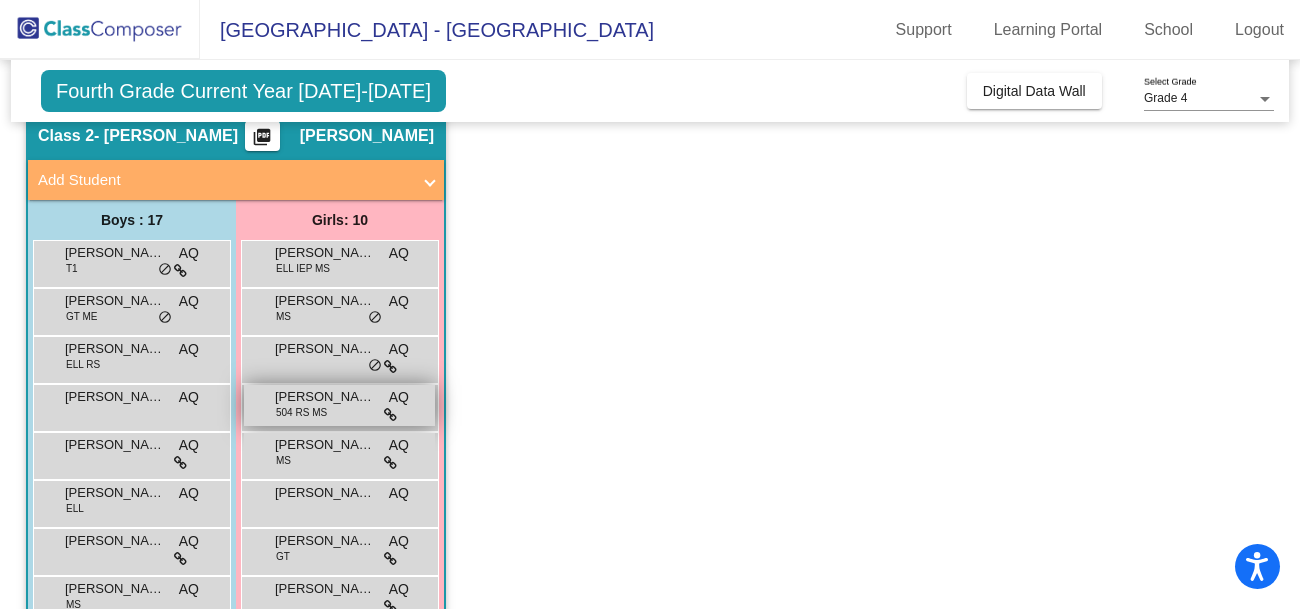 click on "Fayleigh Dych" at bounding box center (325, 397) 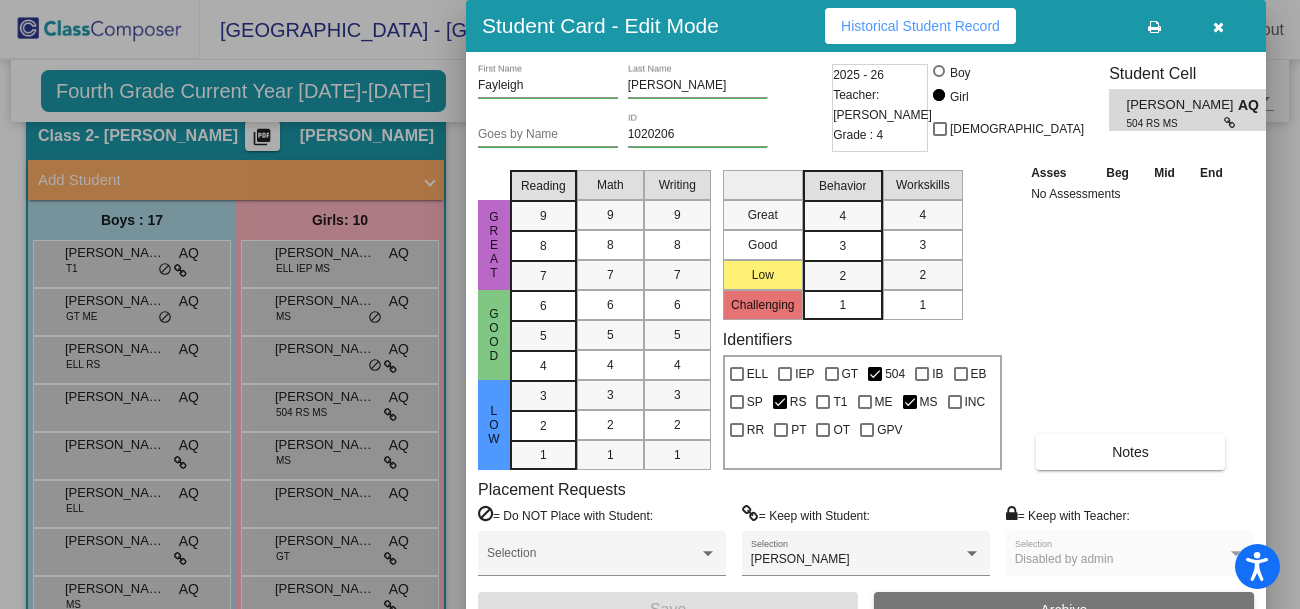 click at bounding box center (1218, 26) 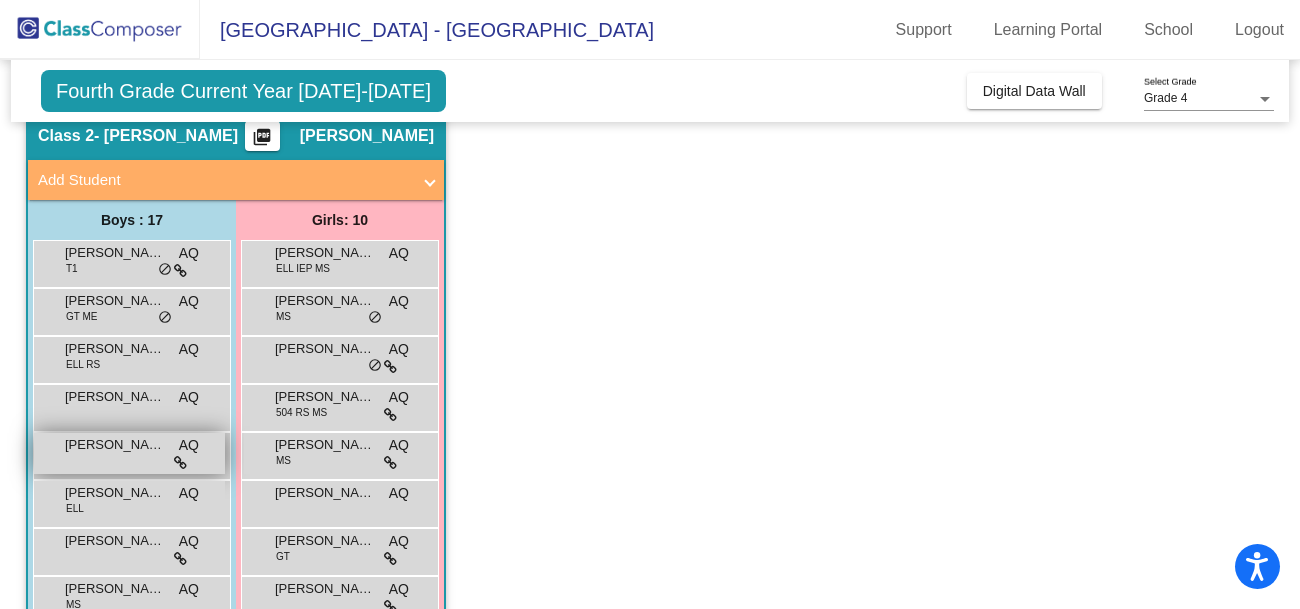 click on "George Carr" at bounding box center (115, 445) 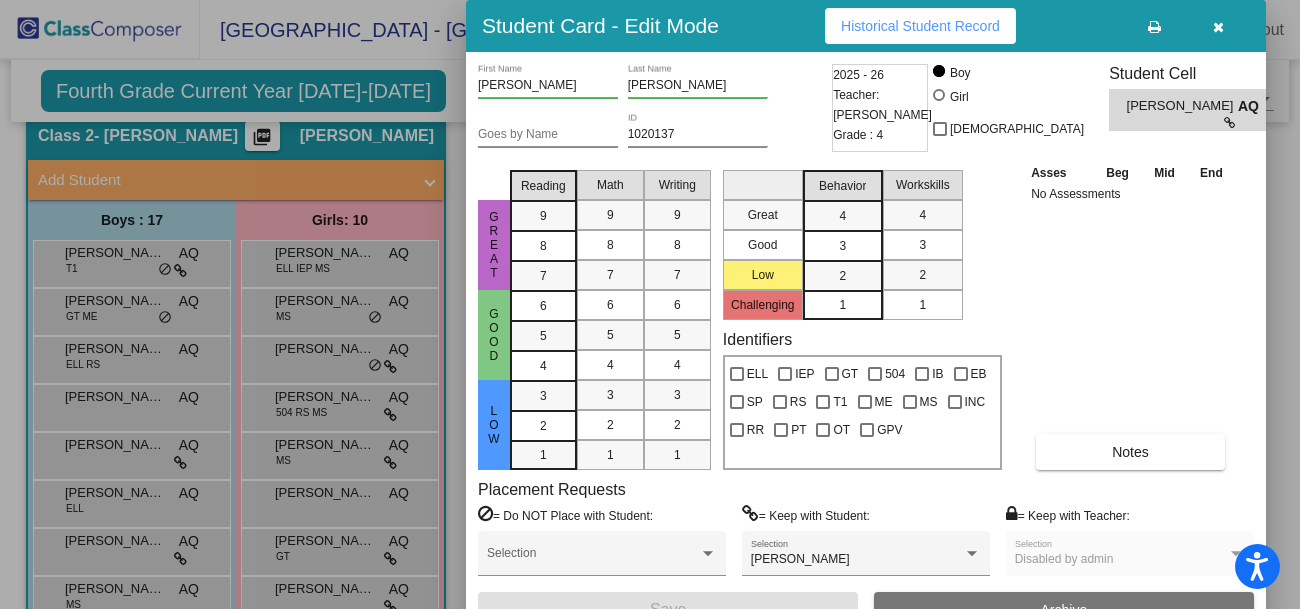 click at bounding box center [1218, 27] 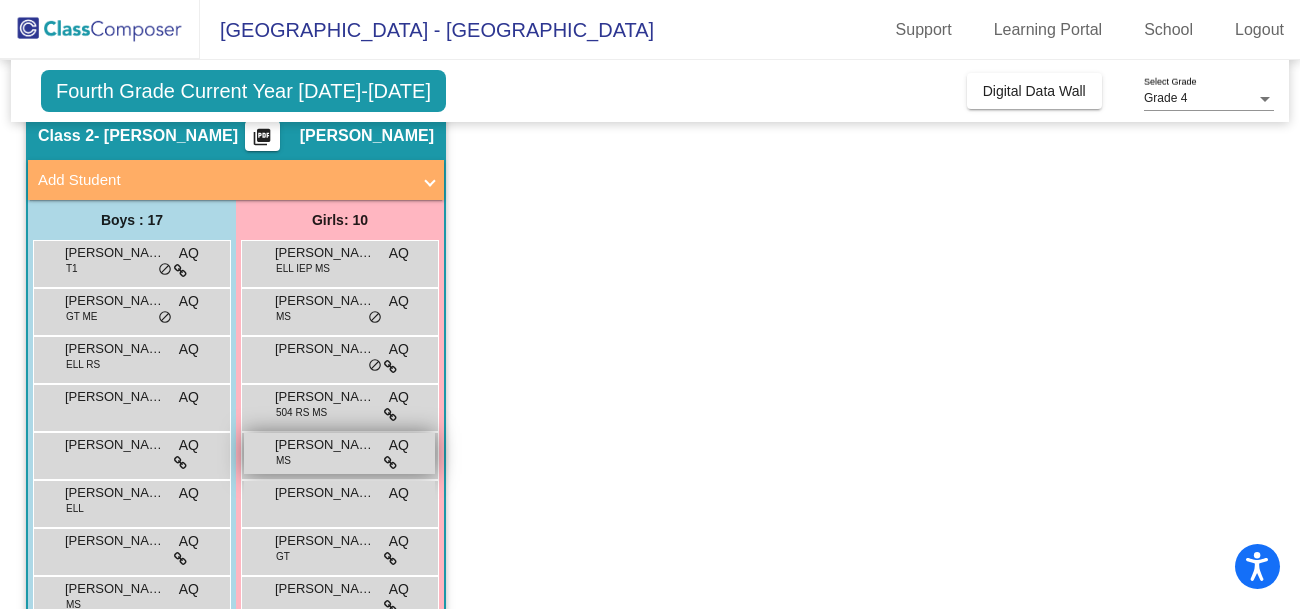 click on "Karina Yeiter MS AQ lock do_not_disturb_alt" at bounding box center (339, 453) 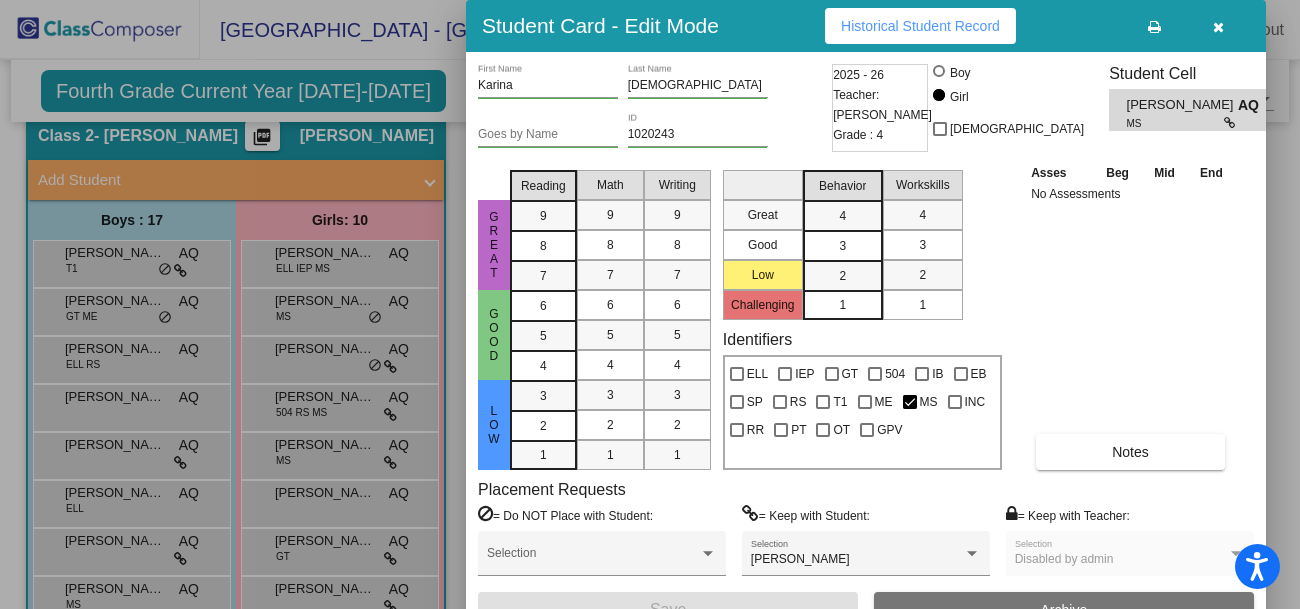 click at bounding box center (1218, 26) 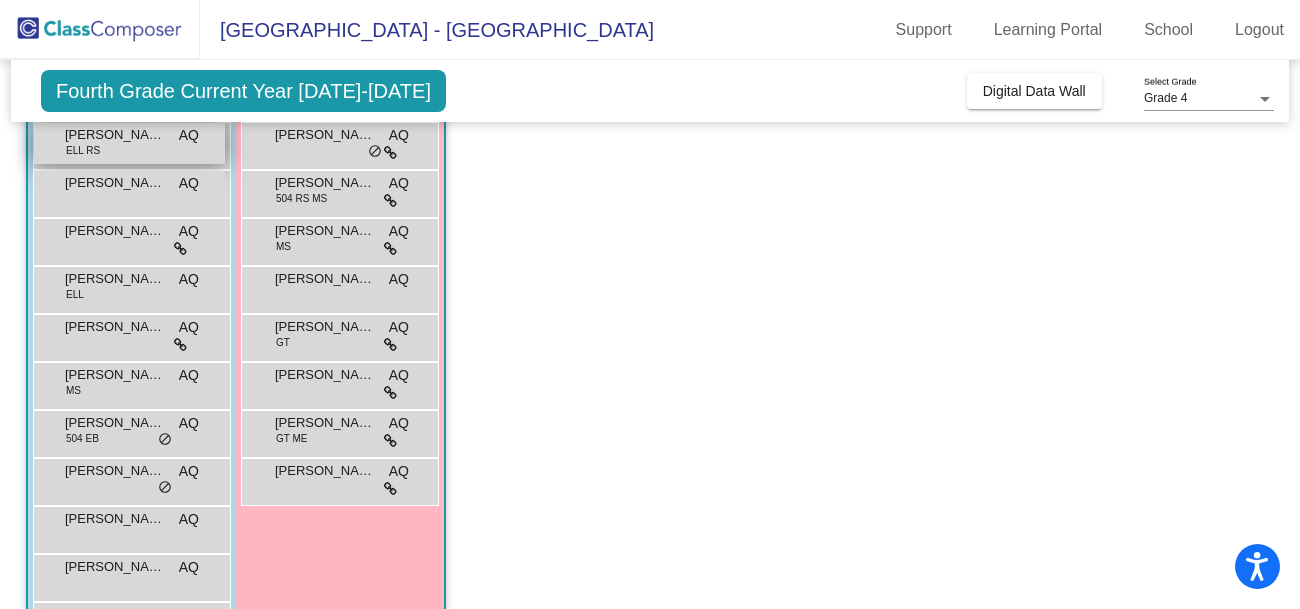 scroll, scrollTop: 299, scrollLeft: 0, axis: vertical 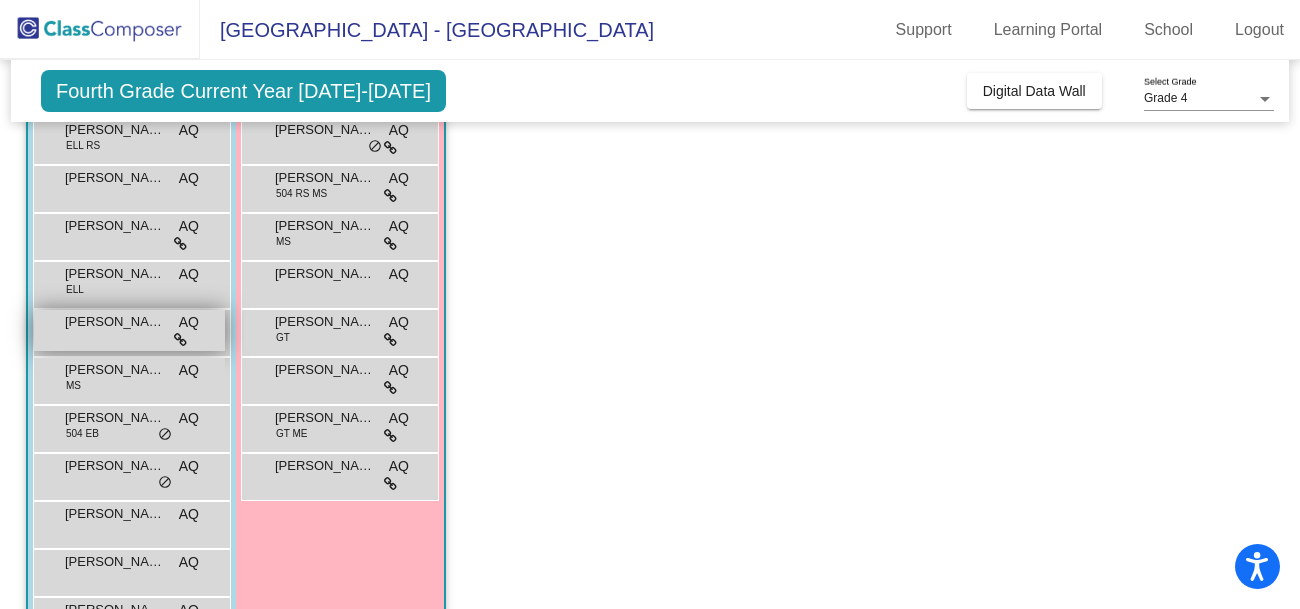 click on "Jackson Teszner AQ lock do_not_disturb_alt" at bounding box center (129, 330) 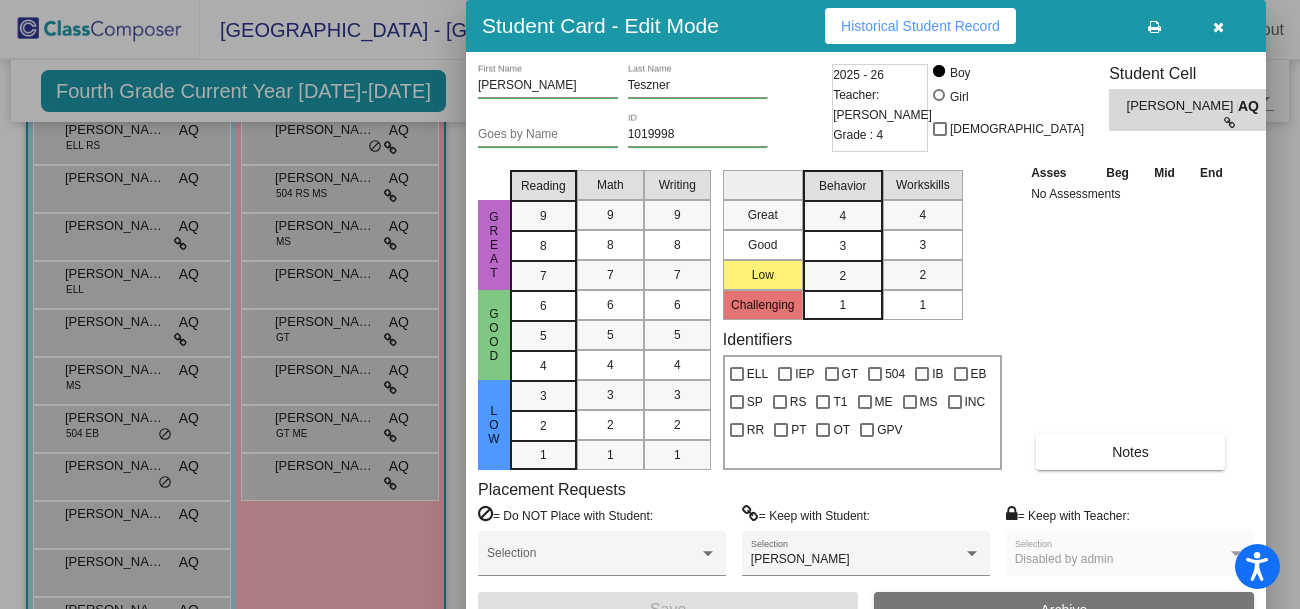click at bounding box center [1218, 27] 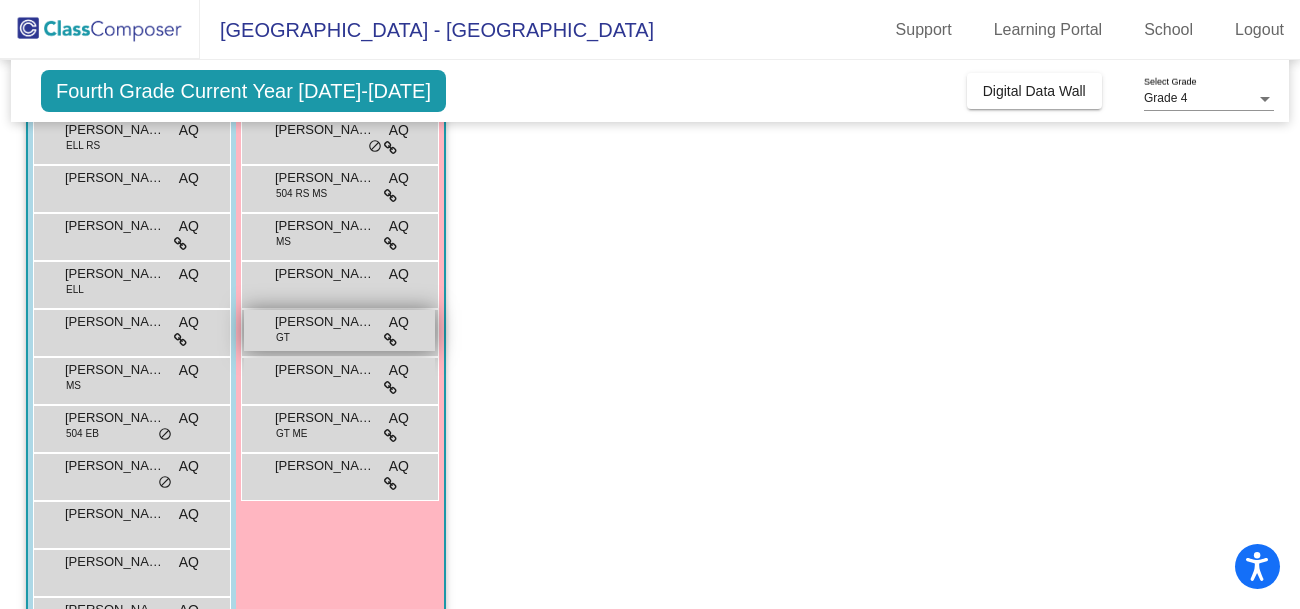click on "Kira Godfrey GT AQ lock do_not_disturb_alt" at bounding box center [339, 330] 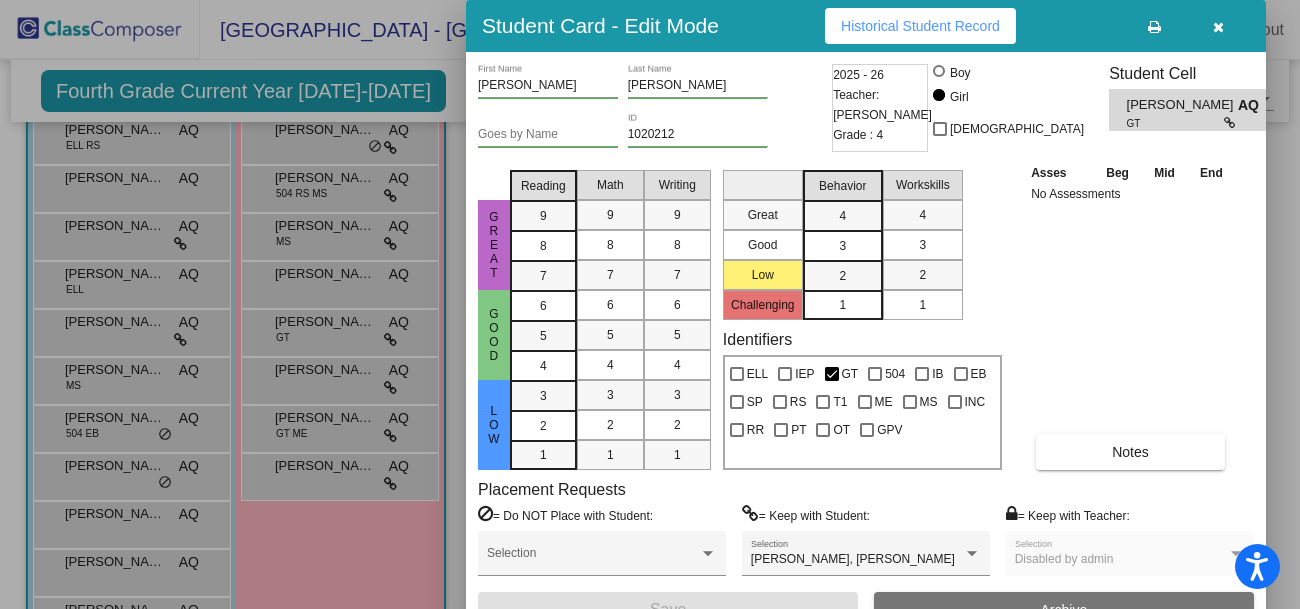 click at bounding box center (1218, 27) 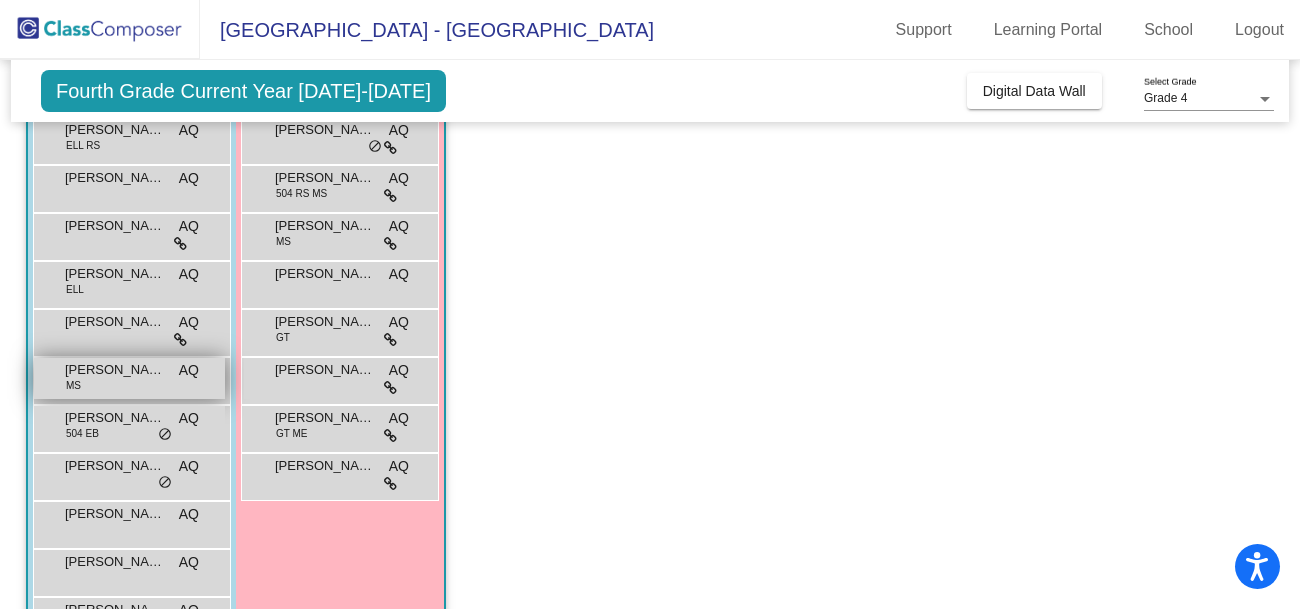click on "Jacob Pineda" at bounding box center (115, 370) 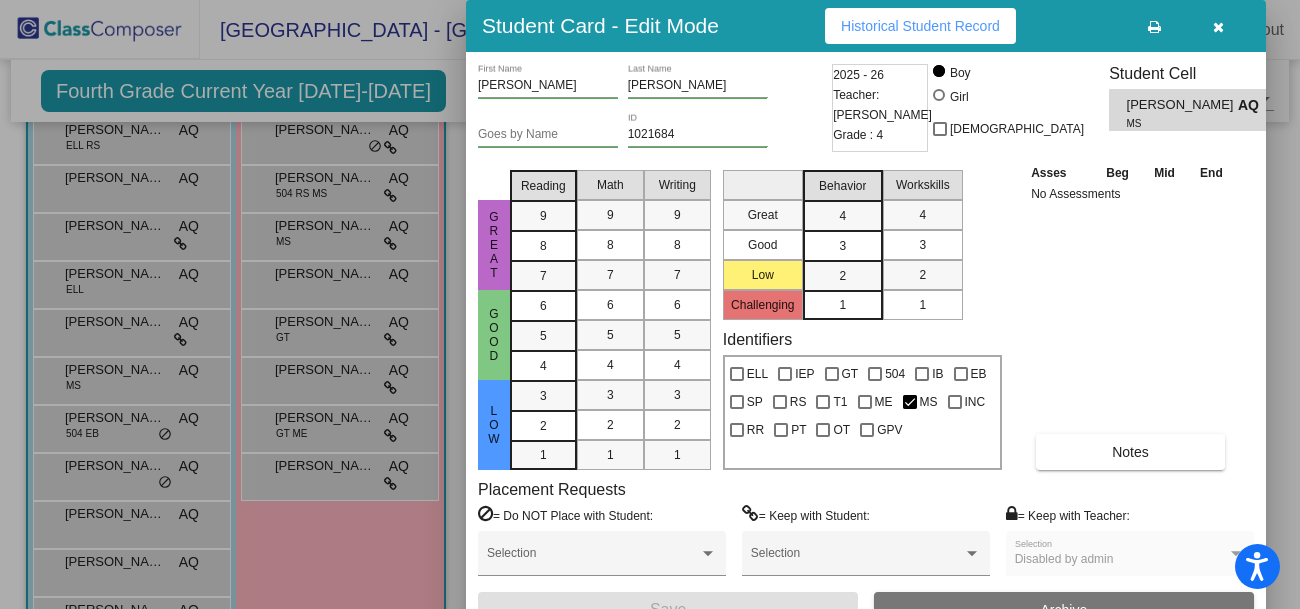 click at bounding box center (1218, 27) 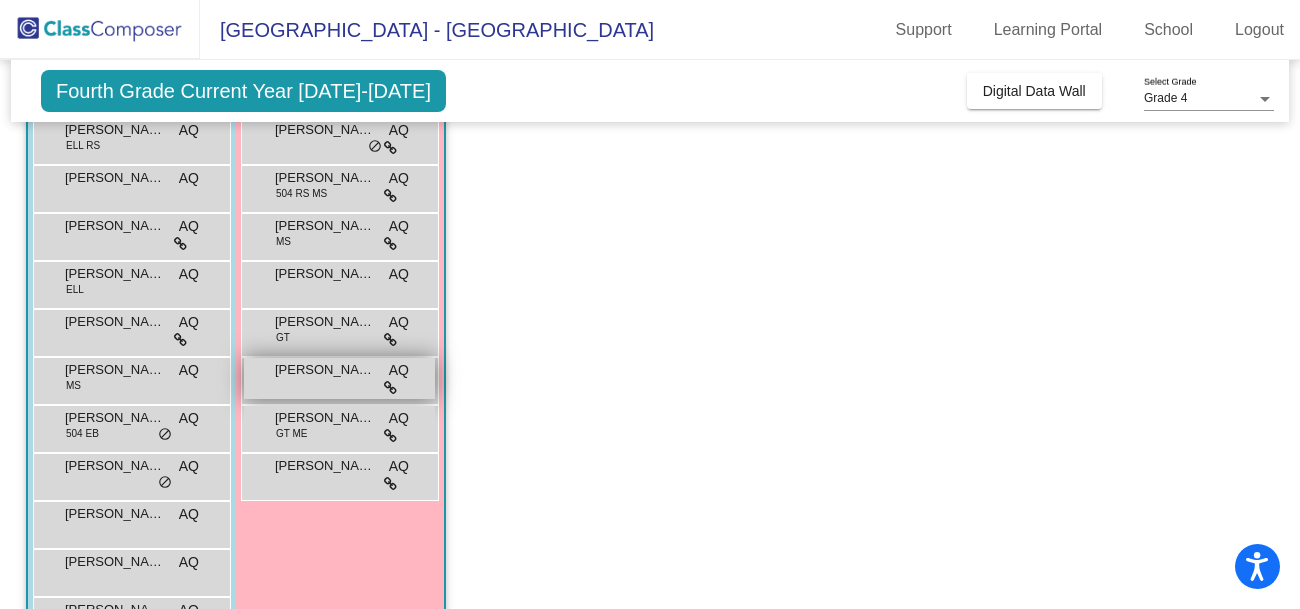 click on "Kyleigh Dobbins" at bounding box center [325, 370] 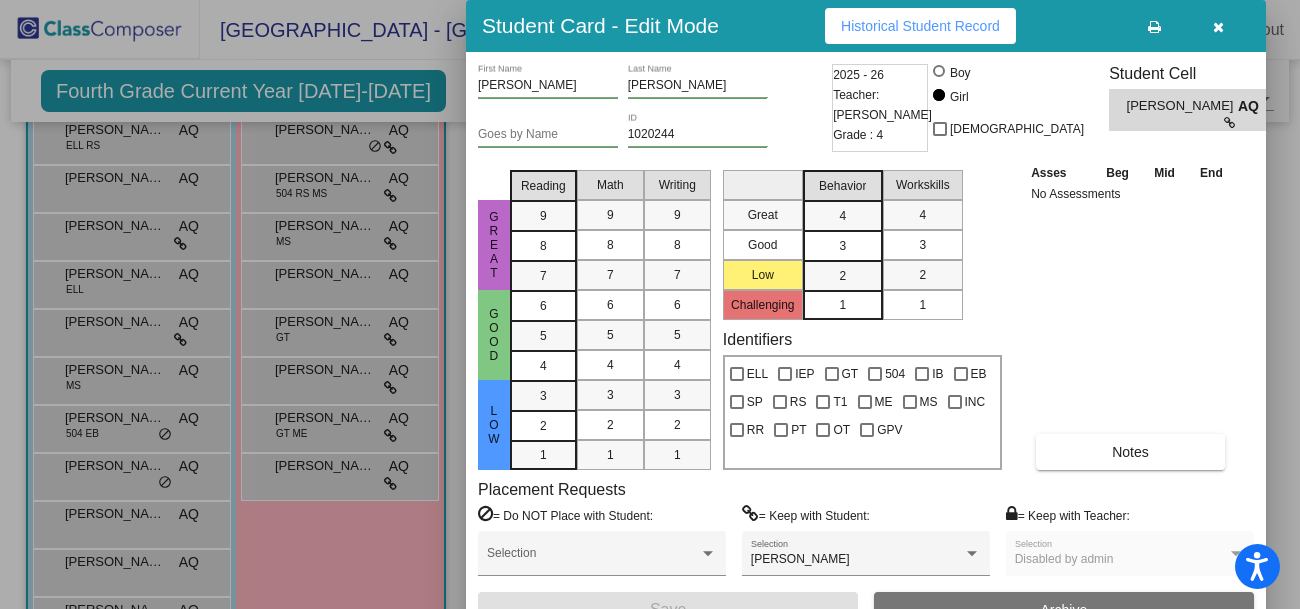click at bounding box center (1218, 26) 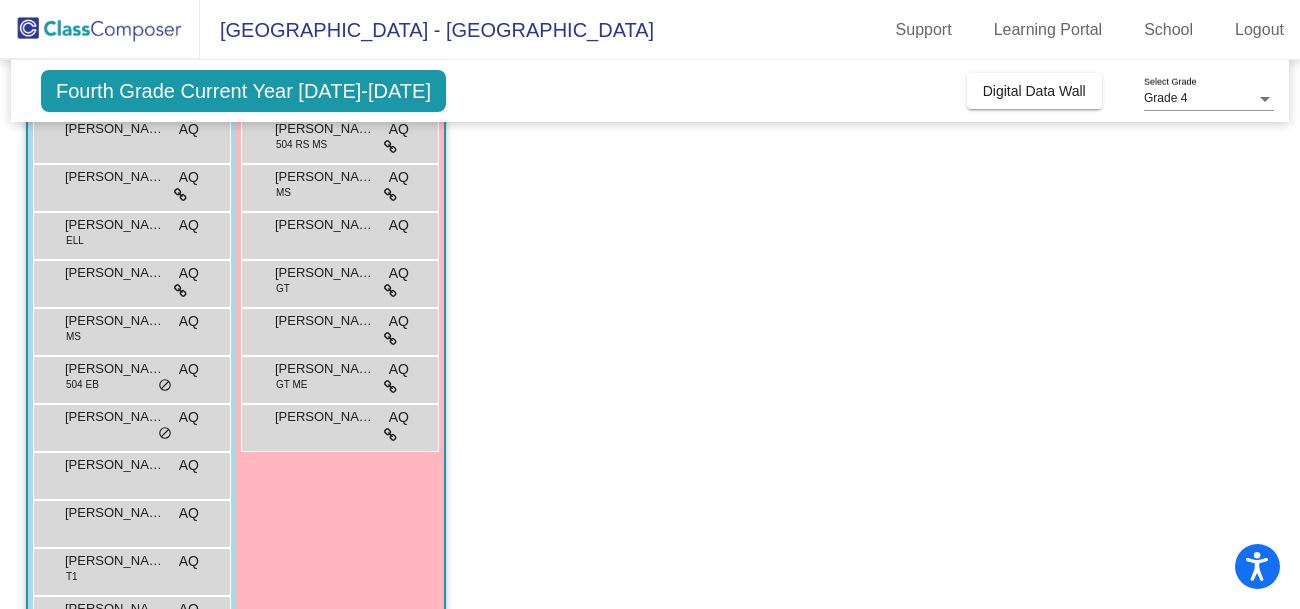 scroll, scrollTop: 352, scrollLeft: 0, axis: vertical 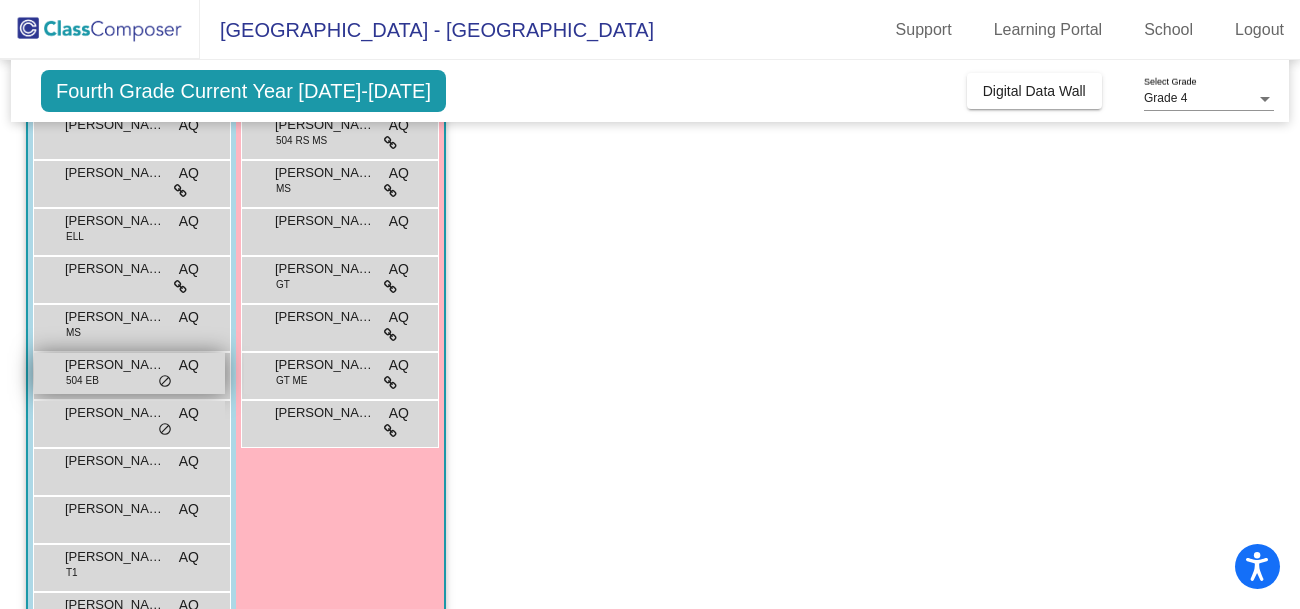 click on "Leo Natalini" at bounding box center (115, 365) 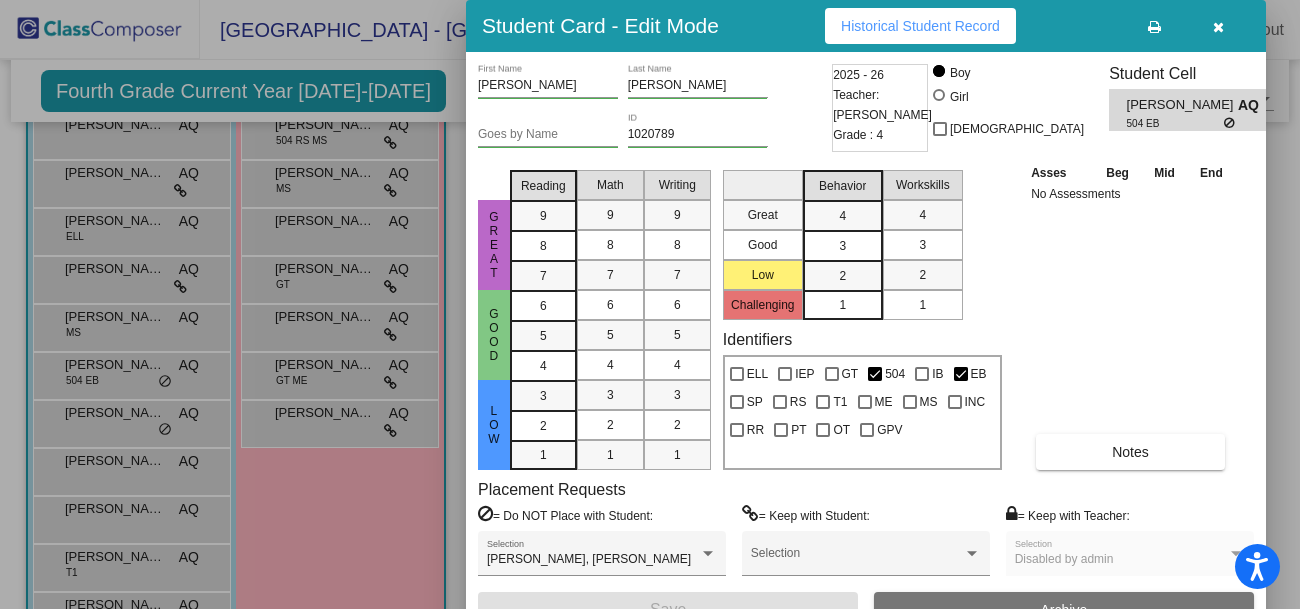 click at bounding box center (1218, 26) 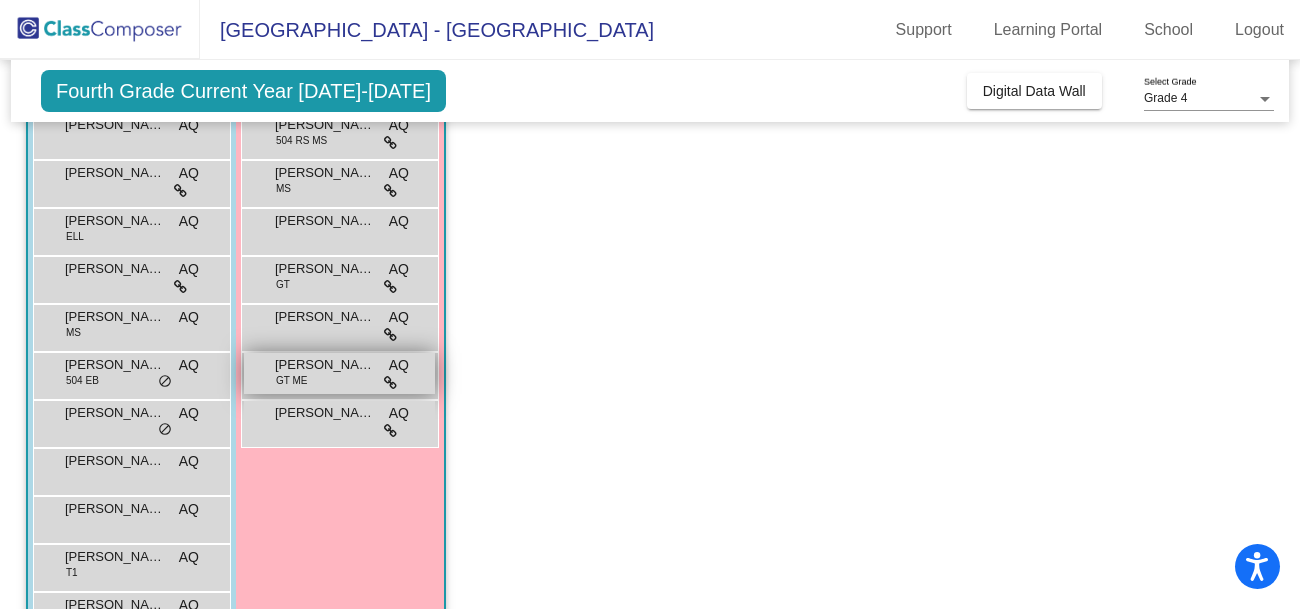 click on "Mackenzie DiSandro" at bounding box center [325, 365] 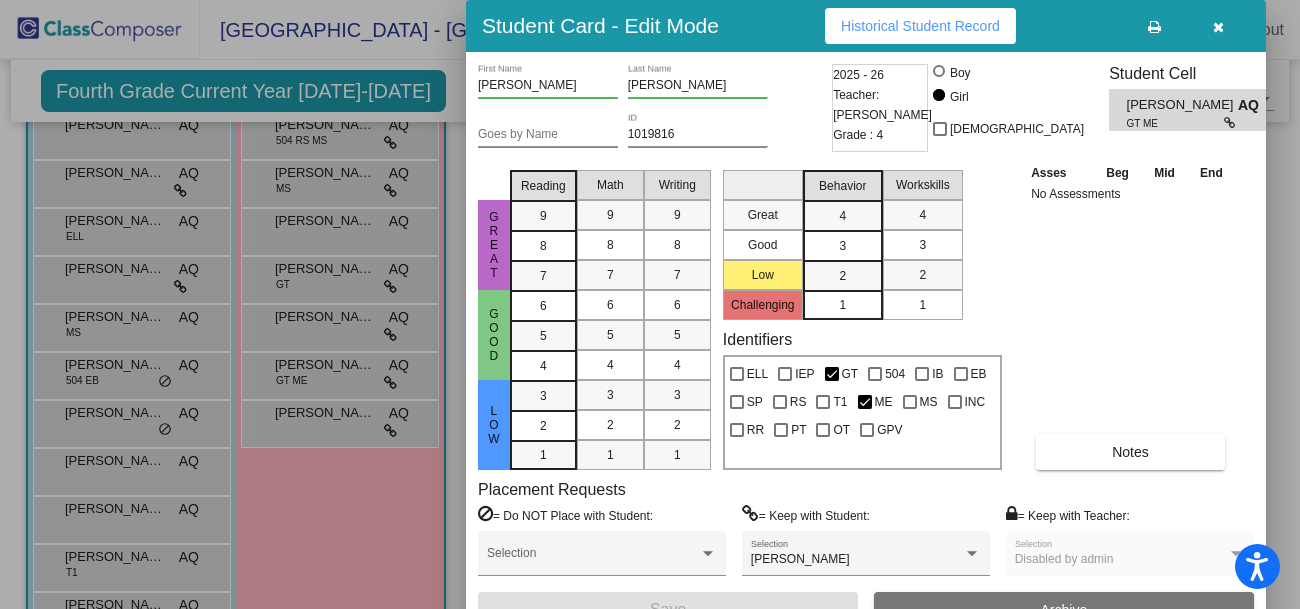 click at bounding box center (1218, 26) 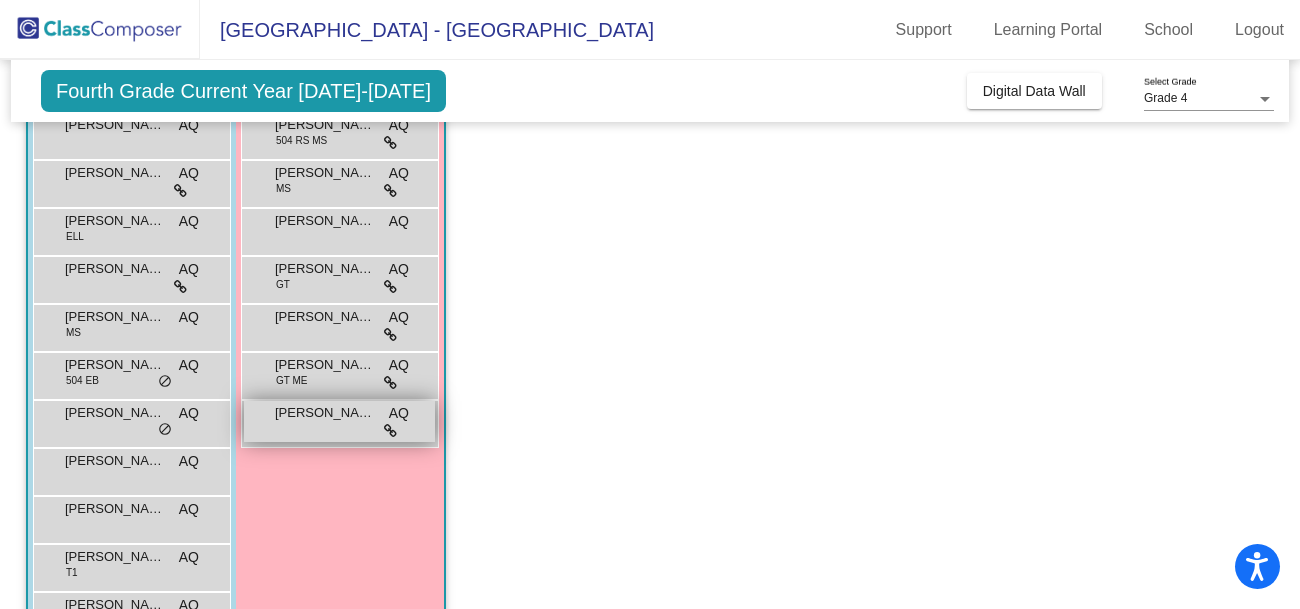 click on "Olivia Nelson" at bounding box center [325, 413] 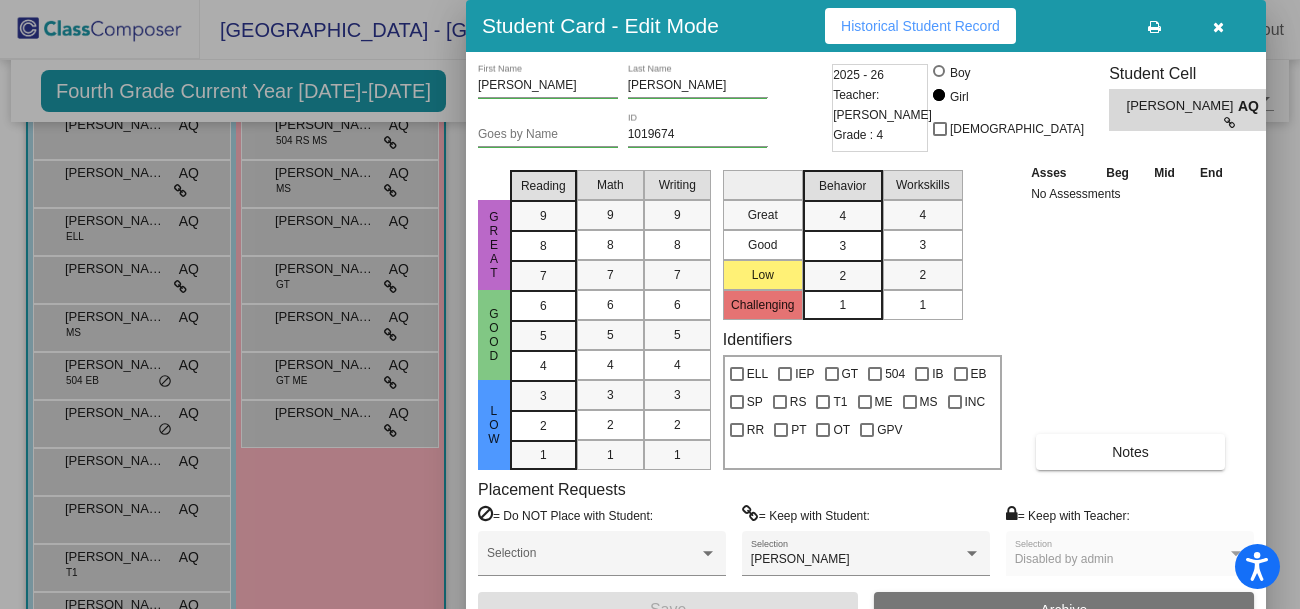 click at bounding box center [1218, 27] 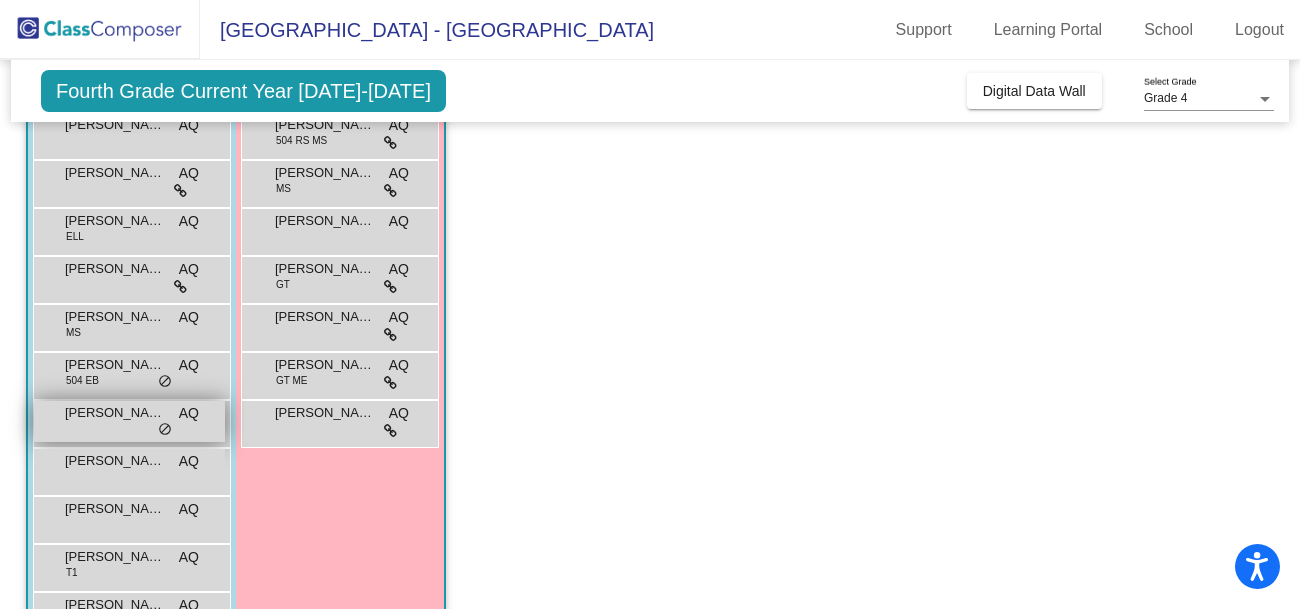 click on "Mason Segal AQ lock do_not_disturb_alt" at bounding box center [129, 421] 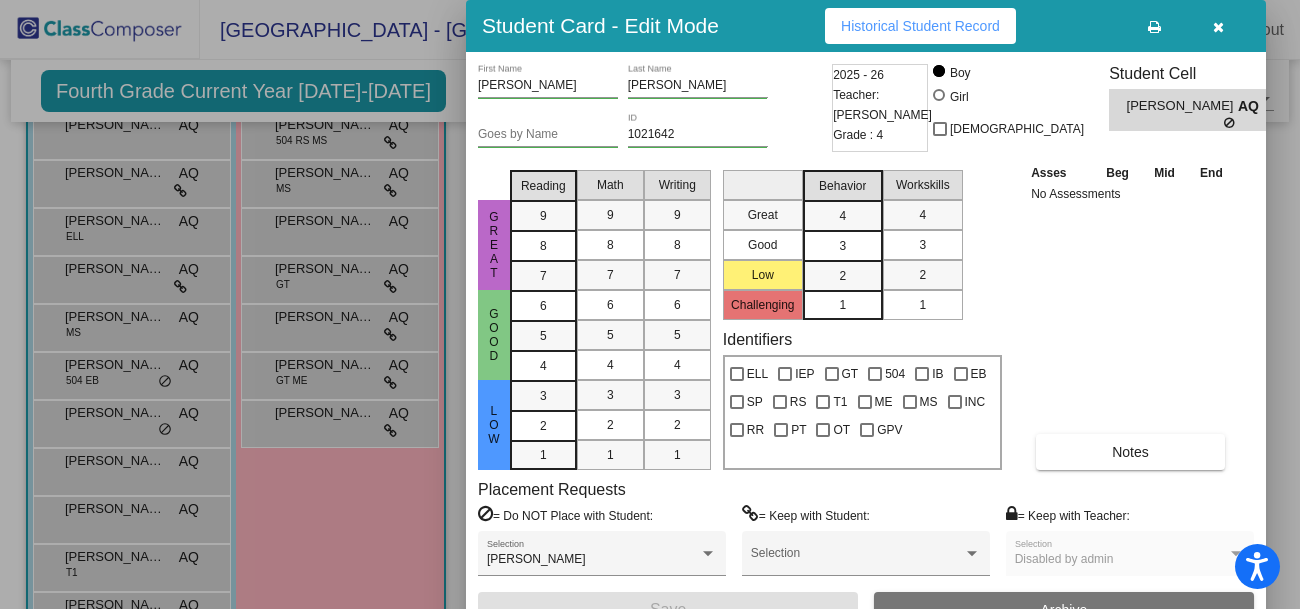 click at bounding box center [1218, 27] 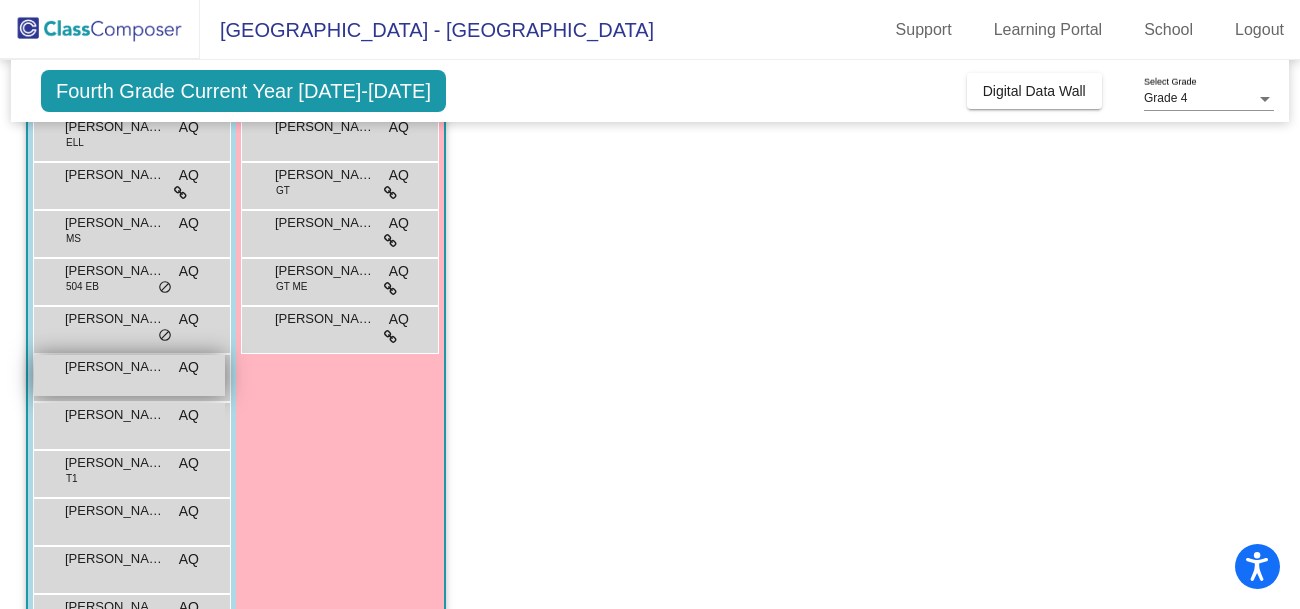 scroll, scrollTop: 449, scrollLeft: 0, axis: vertical 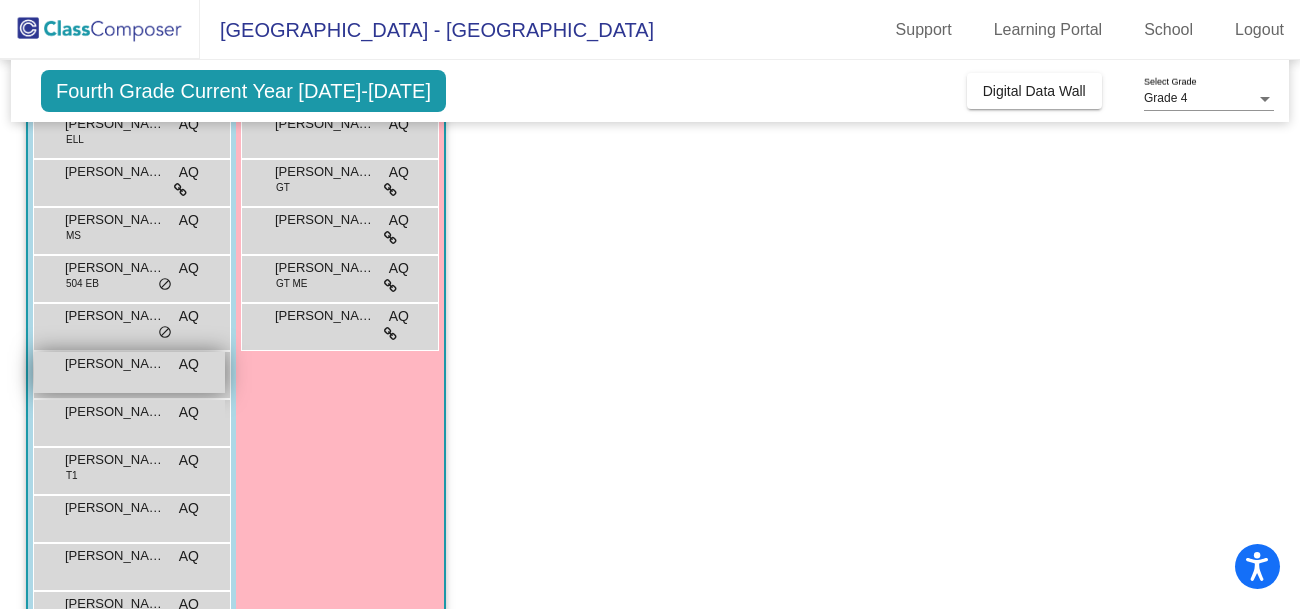 click on "Salvatore Borges" at bounding box center [115, 460] 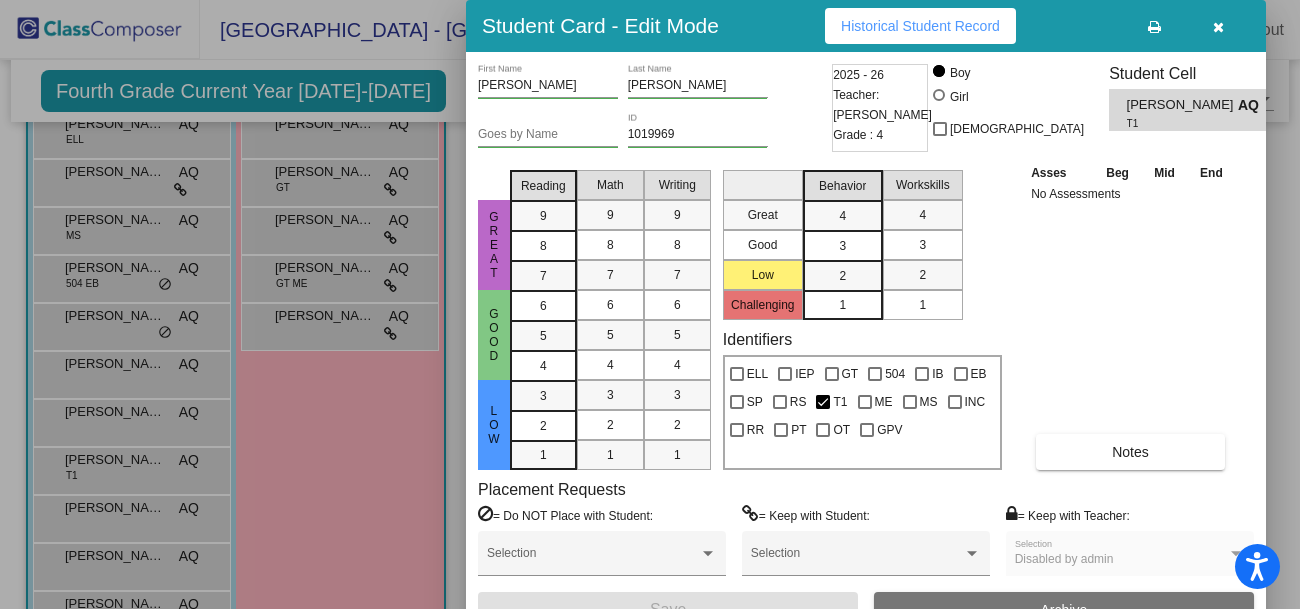 click at bounding box center [1218, 27] 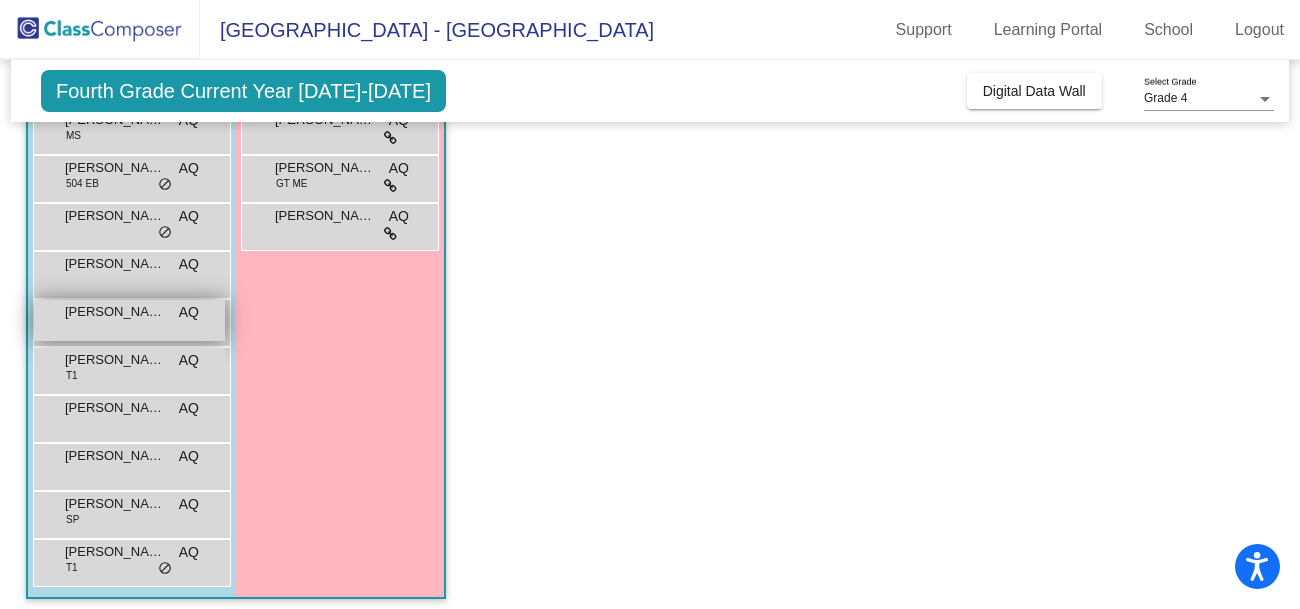 scroll, scrollTop: 558, scrollLeft: 0, axis: vertical 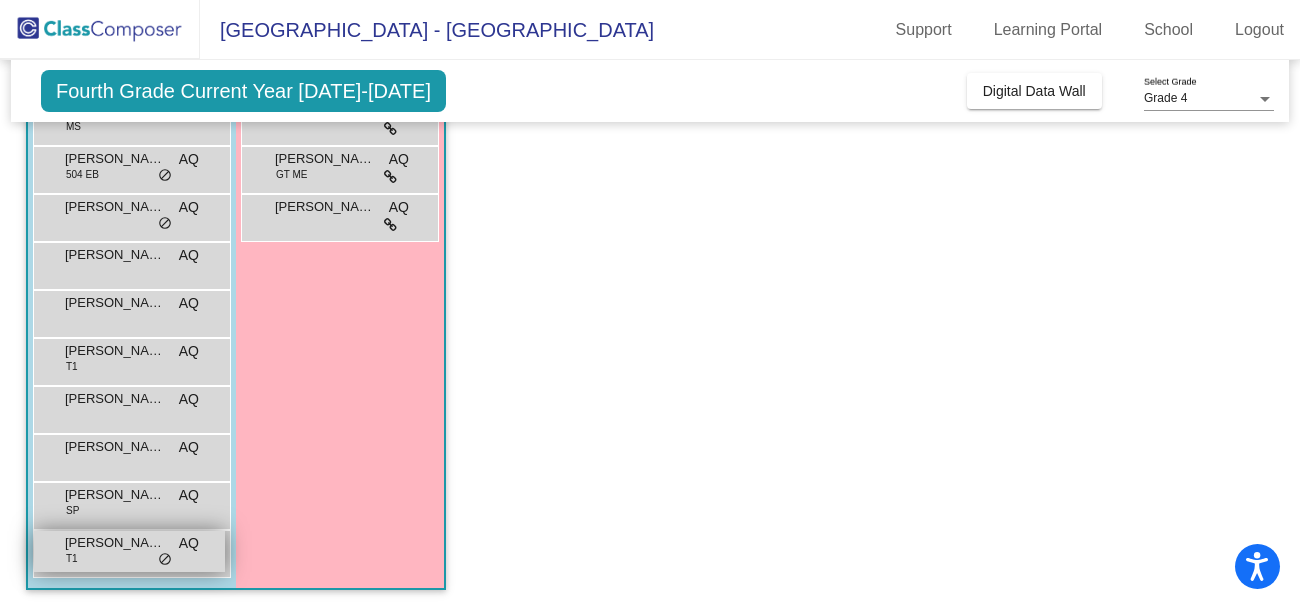 click on "William Higgins" at bounding box center (115, 543) 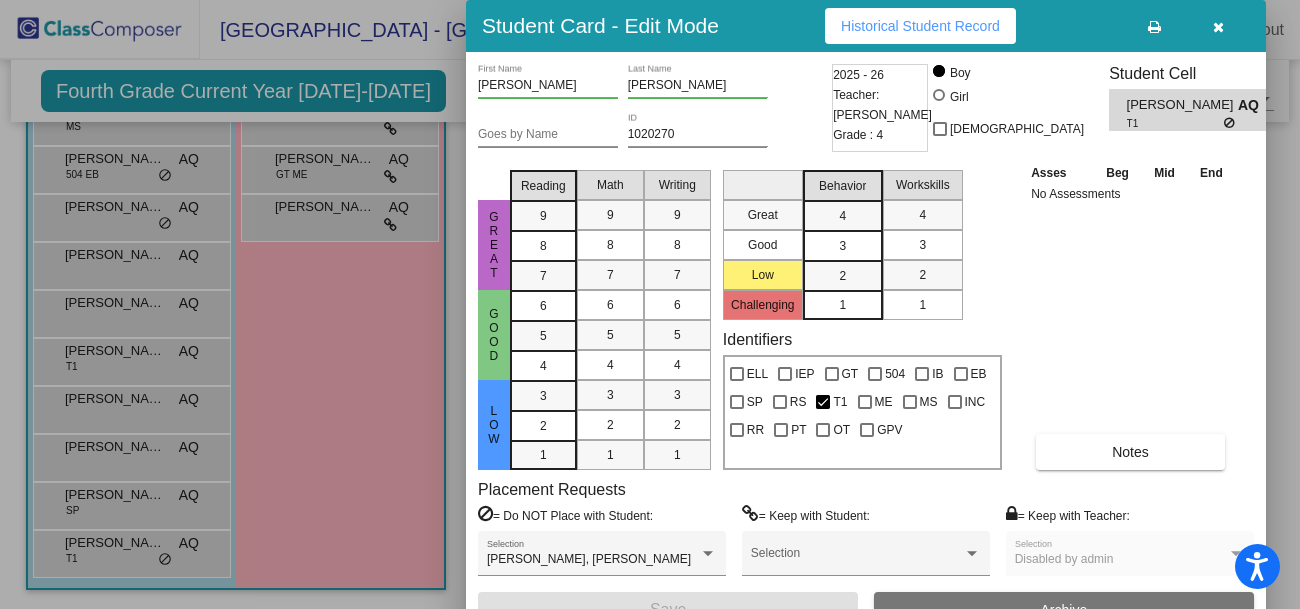 click at bounding box center (1218, 26) 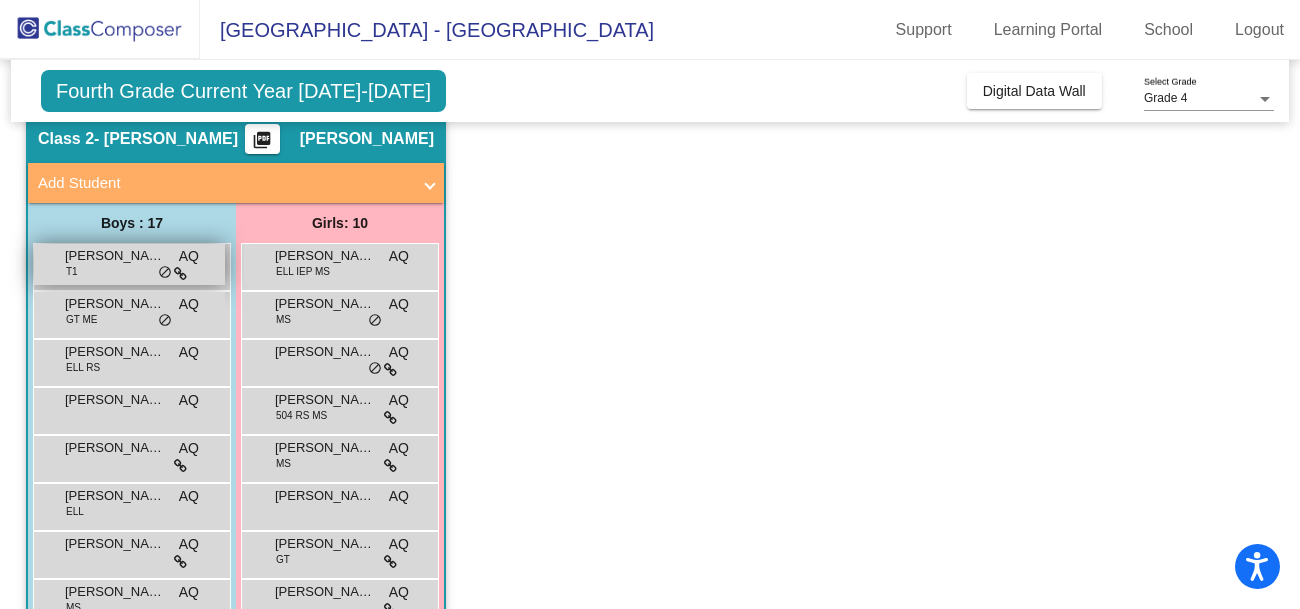 scroll, scrollTop: 0, scrollLeft: 0, axis: both 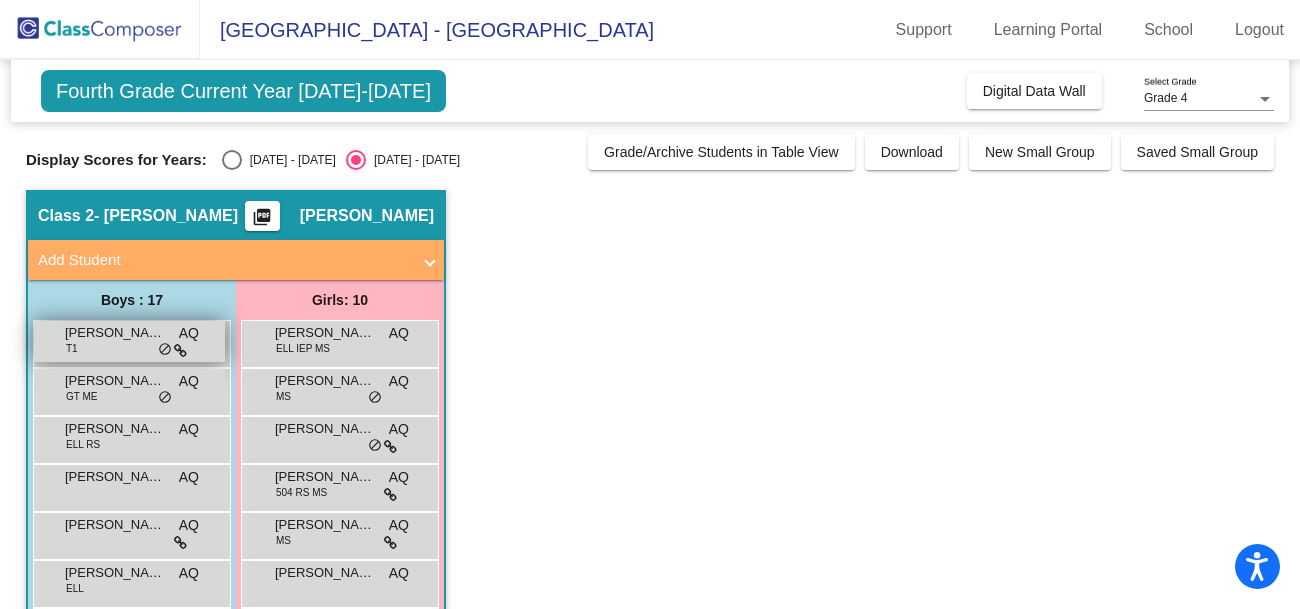click on "Adam Pawlowski" at bounding box center (115, 333) 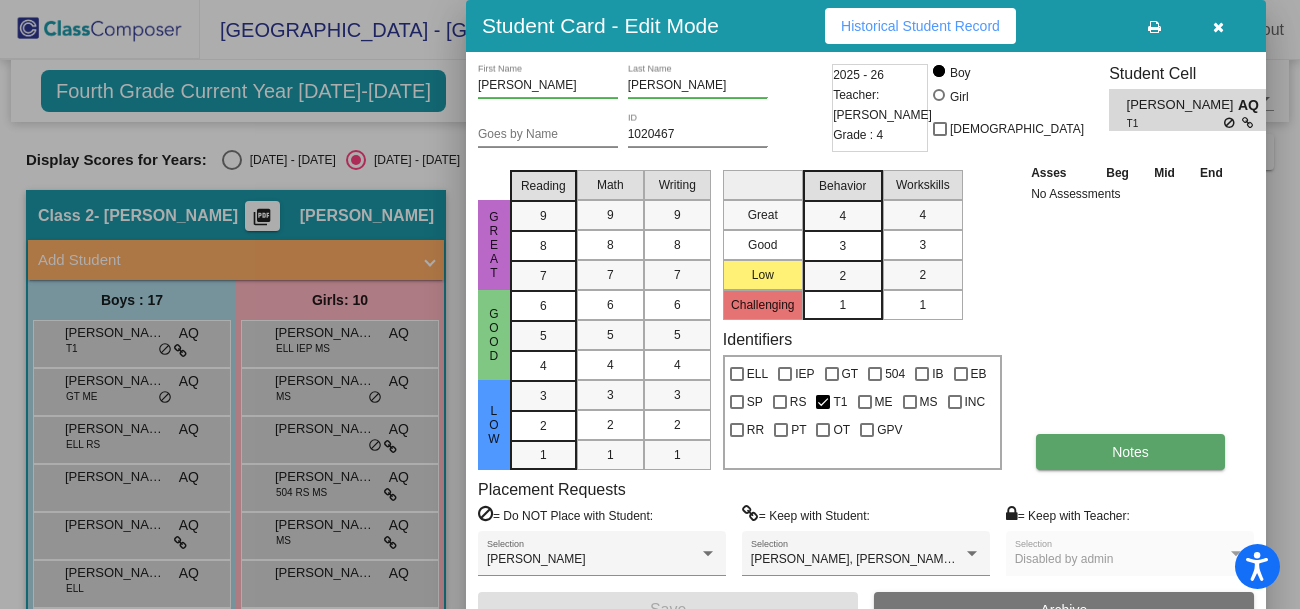 click on "Notes" at bounding box center (1130, 452) 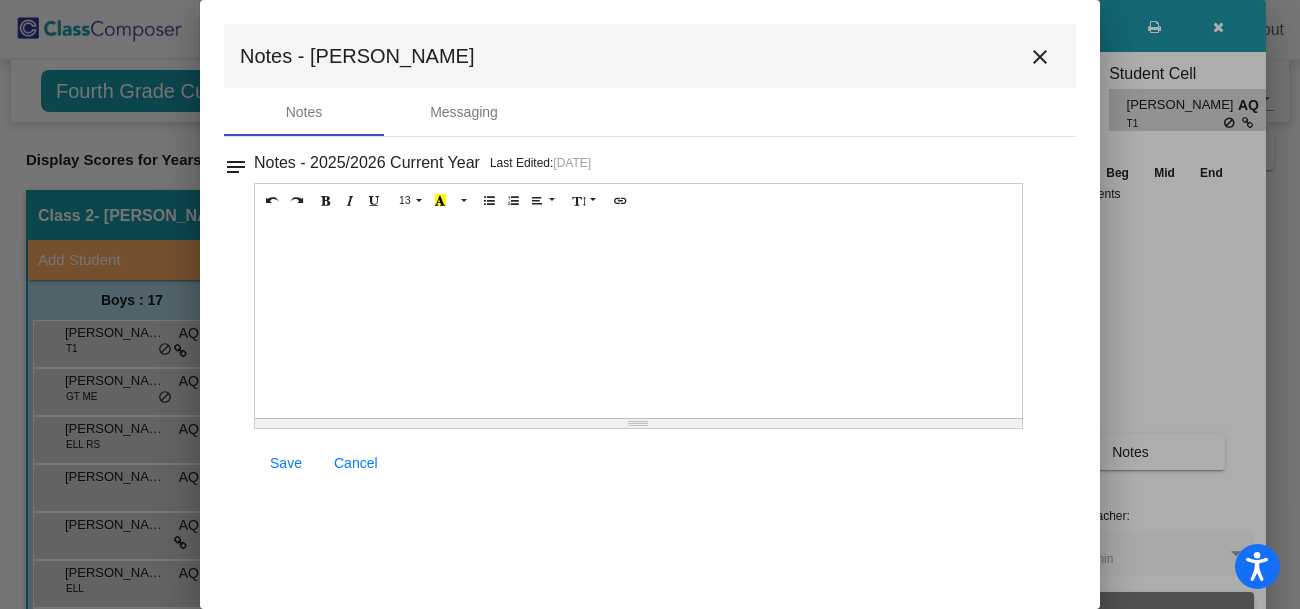 click on "close" at bounding box center [1040, 57] 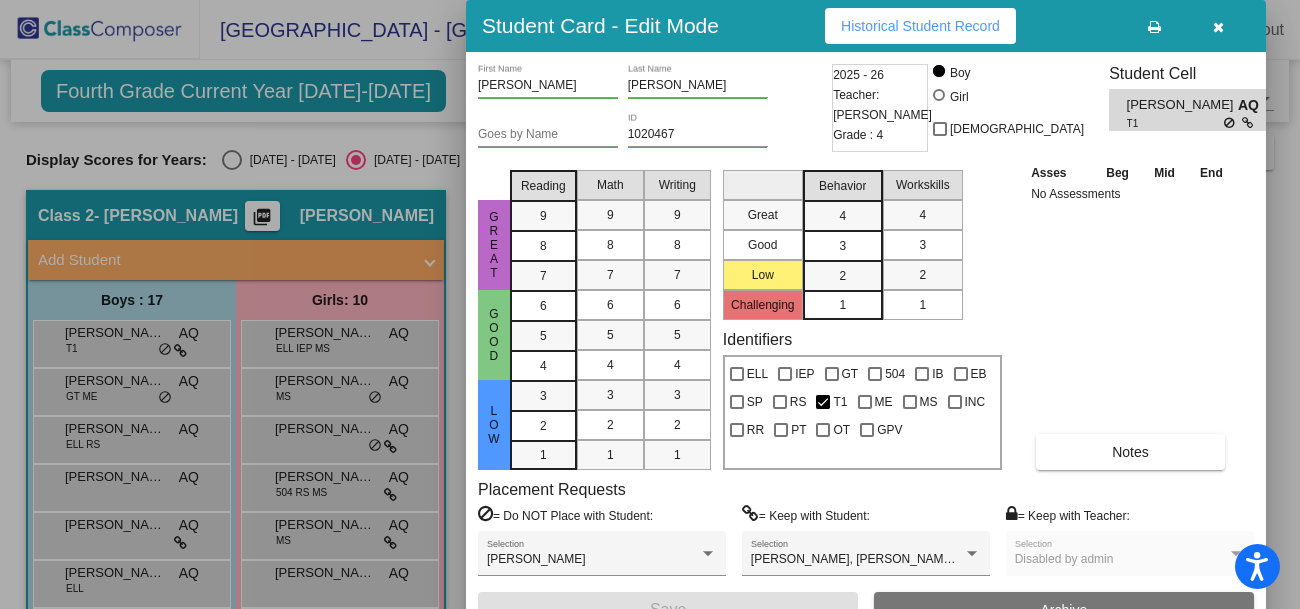 click at bounding box center [1218, 27] 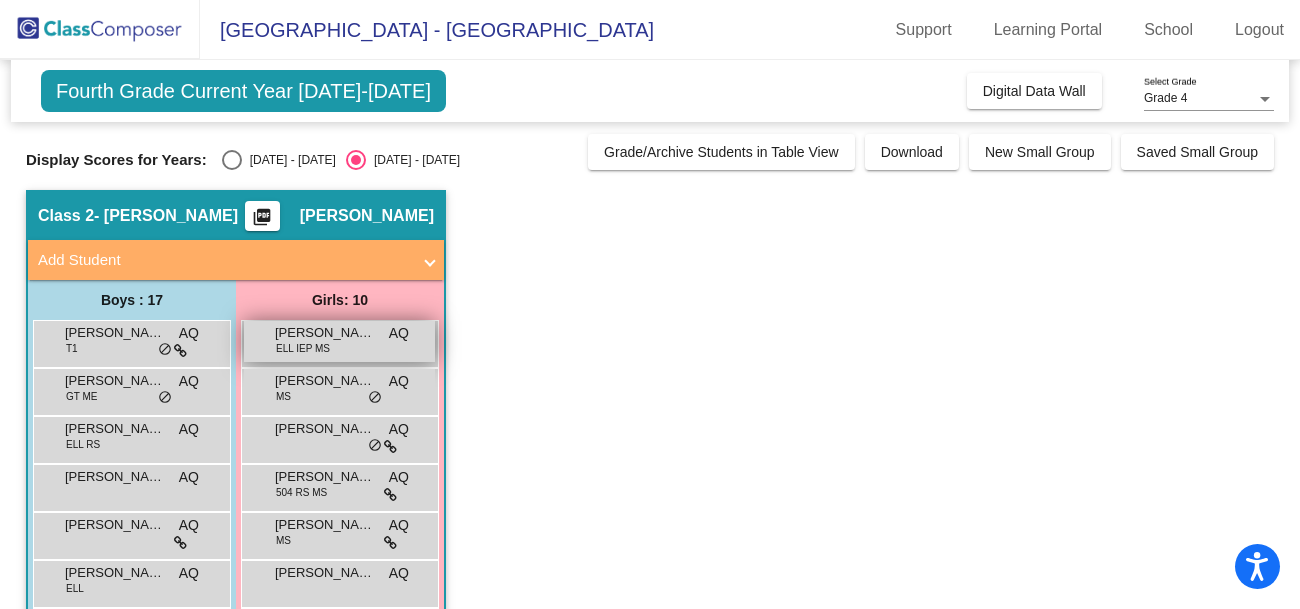 click on "Alexandria Sanchez-Lopez ELL IEP MS AQ lock do_not_disturb_alt" at bounding box center [339, 341] 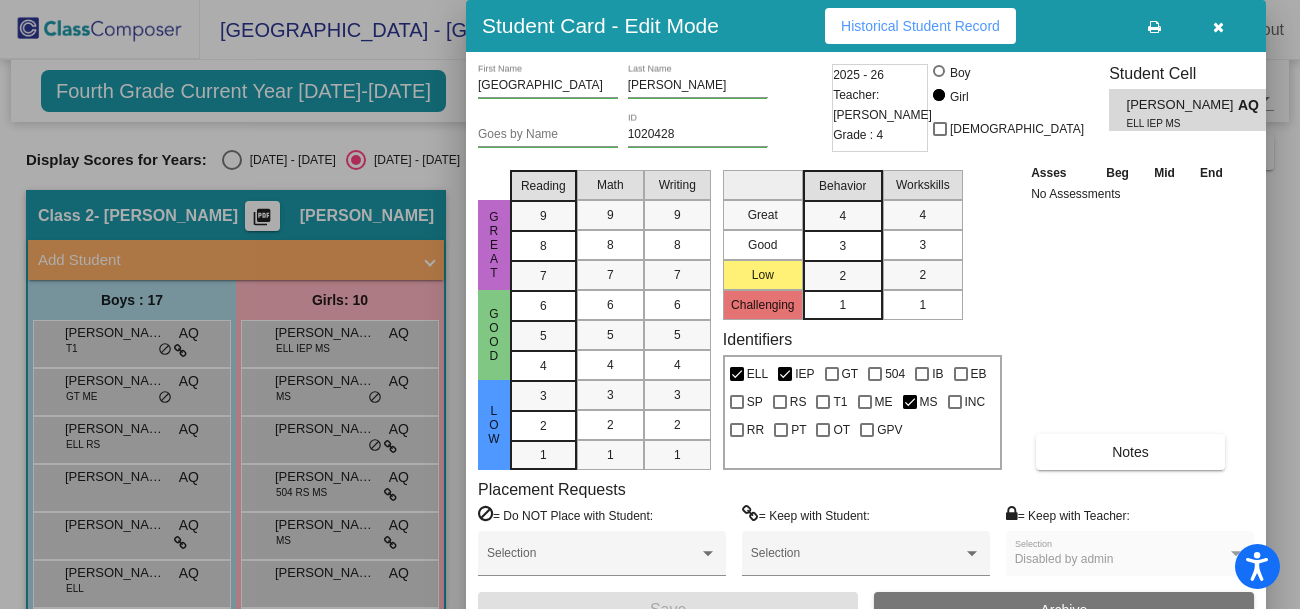 click at bounding box center [1218, 27] 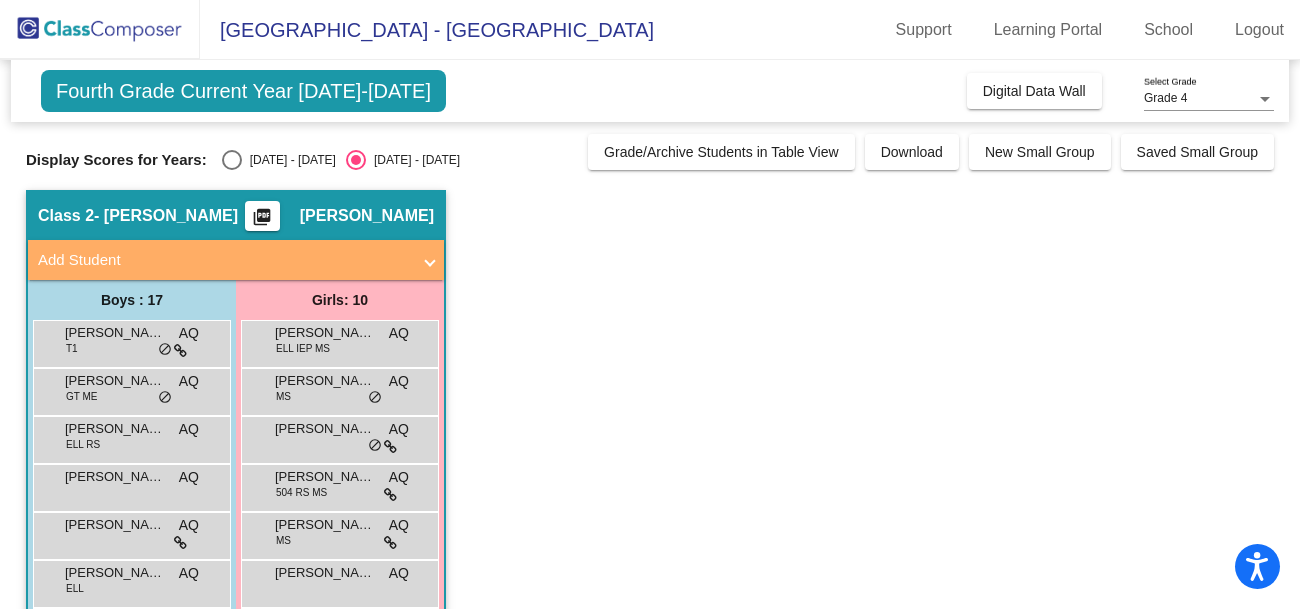 click on "Grade 4" at bounding box center [1165, 98] 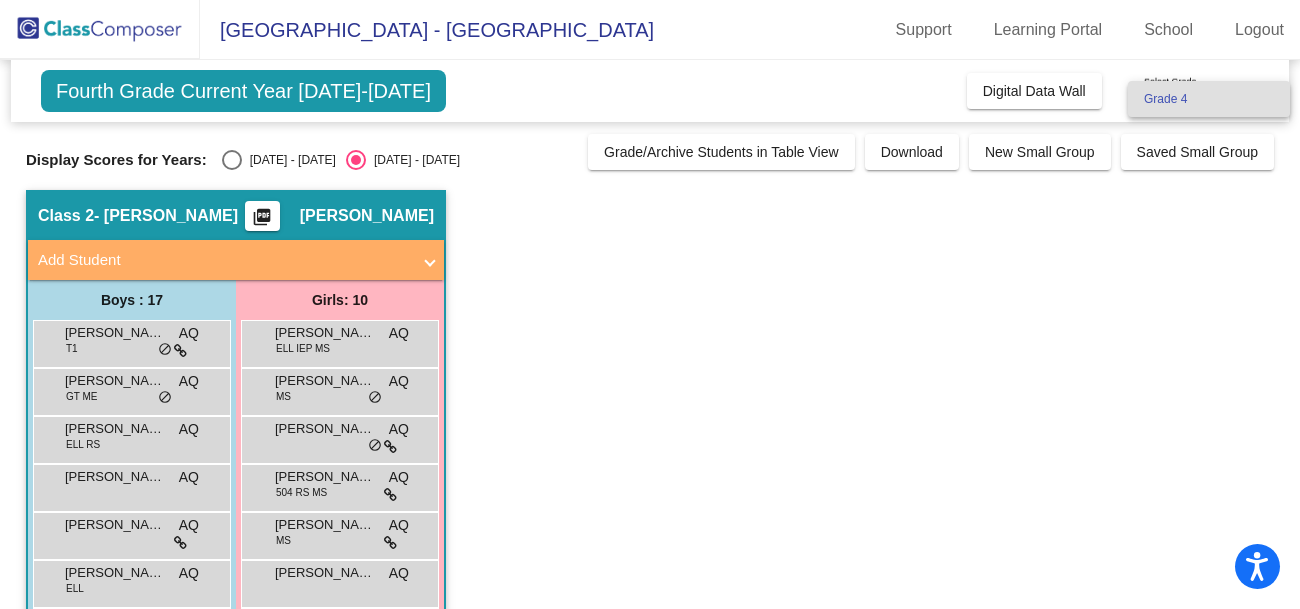 click on "Grade 4" at bounding box center (1209, 99) 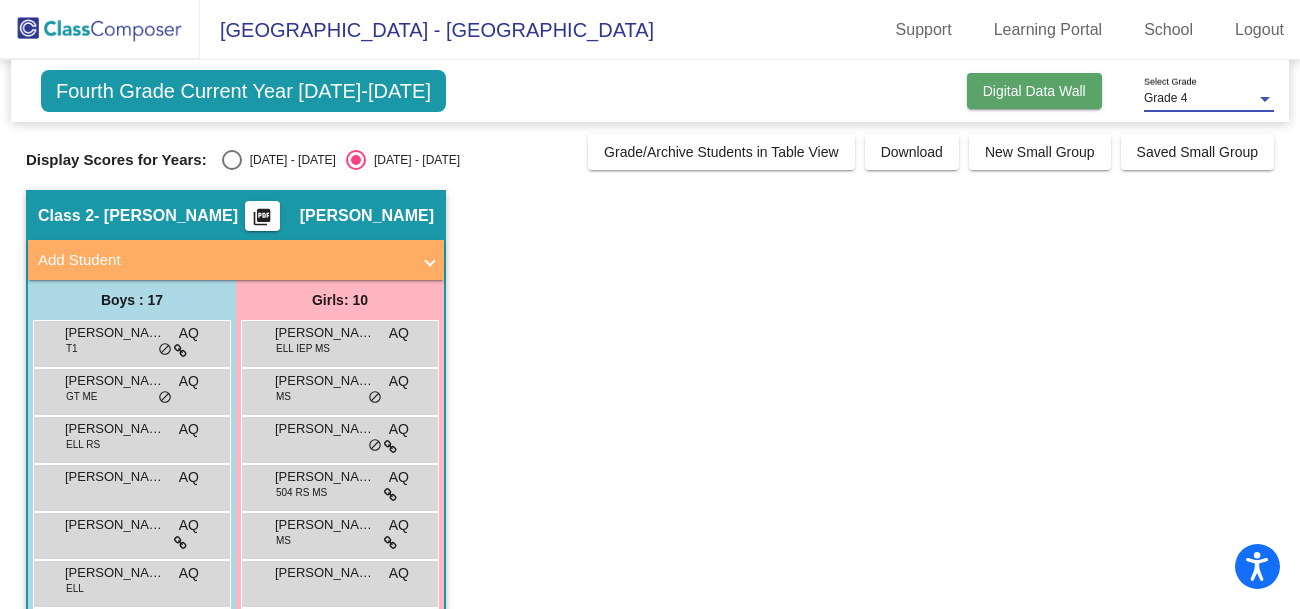 click on "Digital Data Wall" 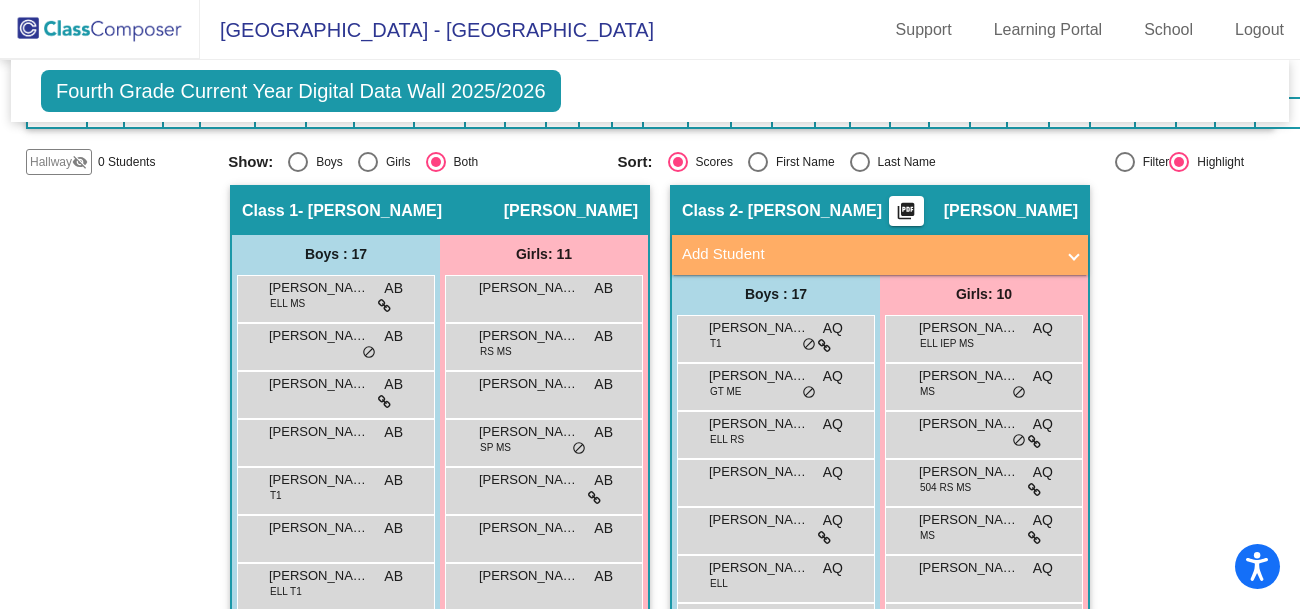 scroll, scrollTop: 326, scrollLeft: 0, axis: vertical 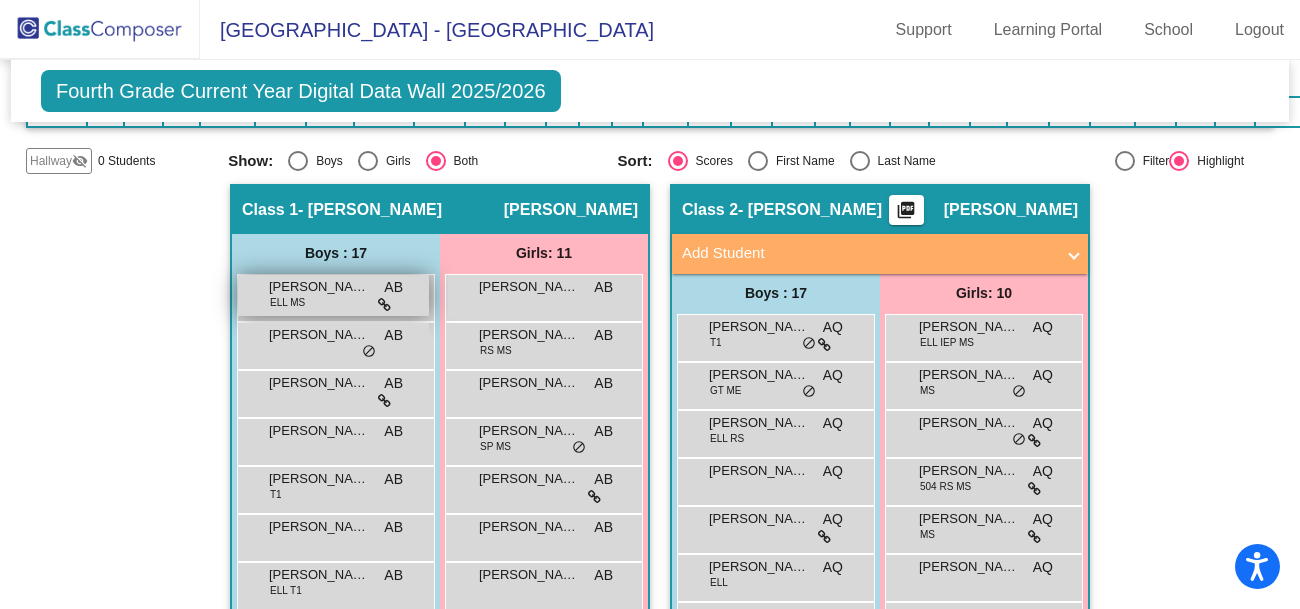 click on "Alexander Dolgopolov ELL MS AB lock do_not_disturb_alt" at bounding box center (333, 295) 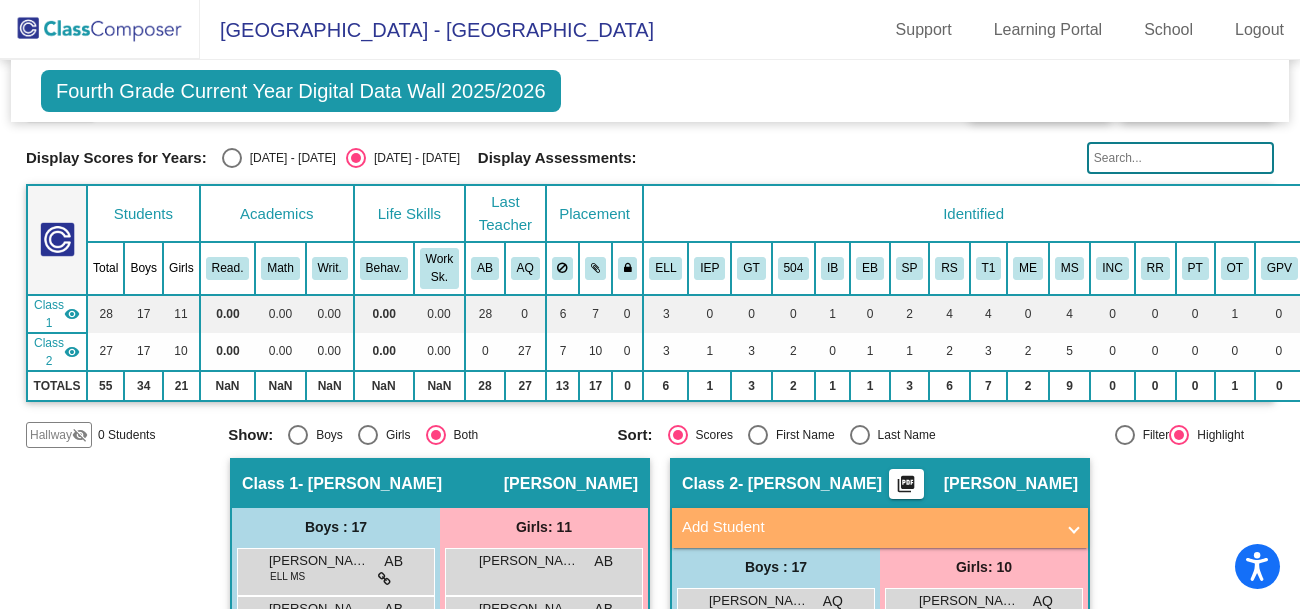 scroll, scrollTop: 55, scrollLeft: 0, axis: vertical 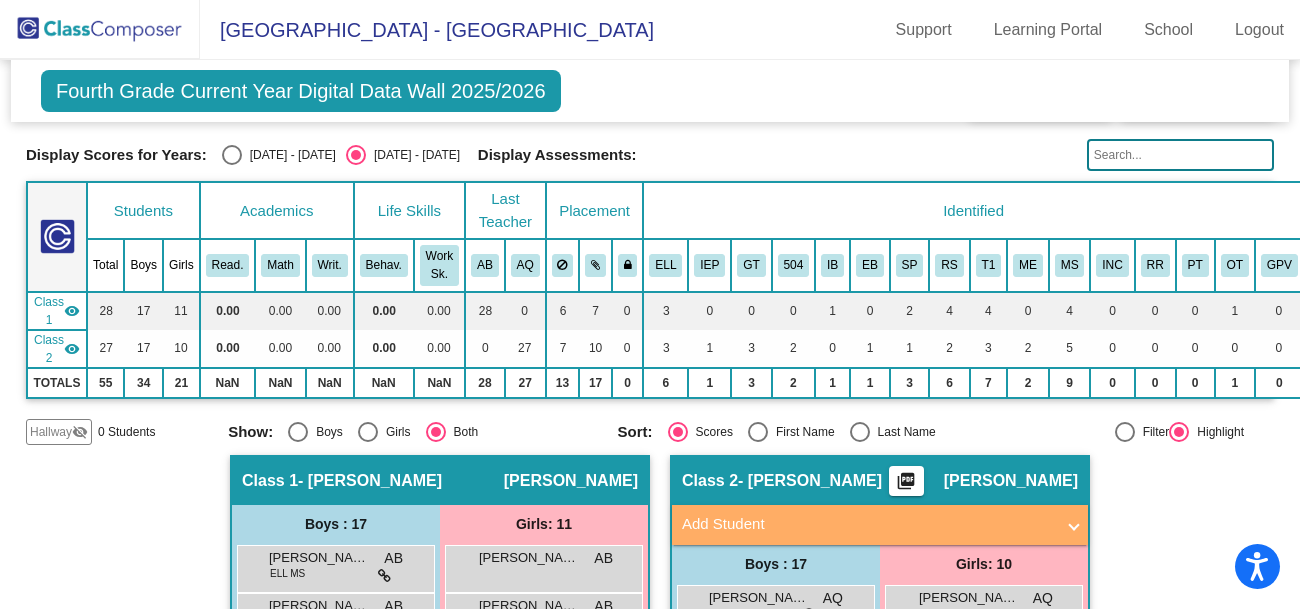 click at bounding box center [1125, 432] 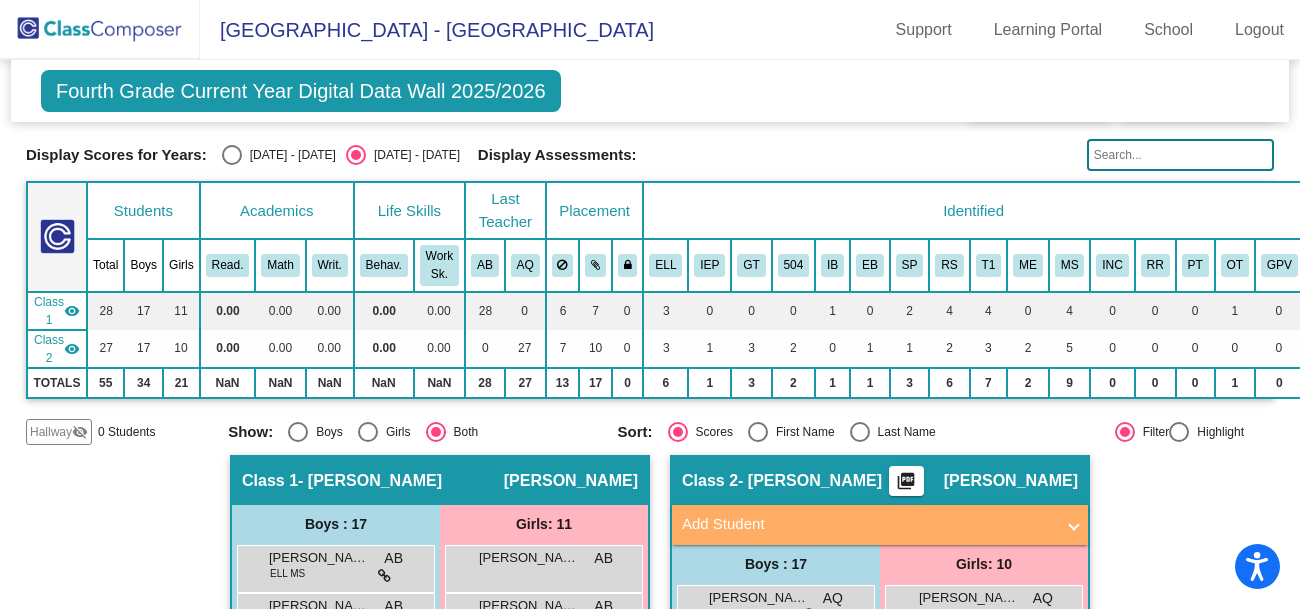 click at bounding box center (1179, 432) 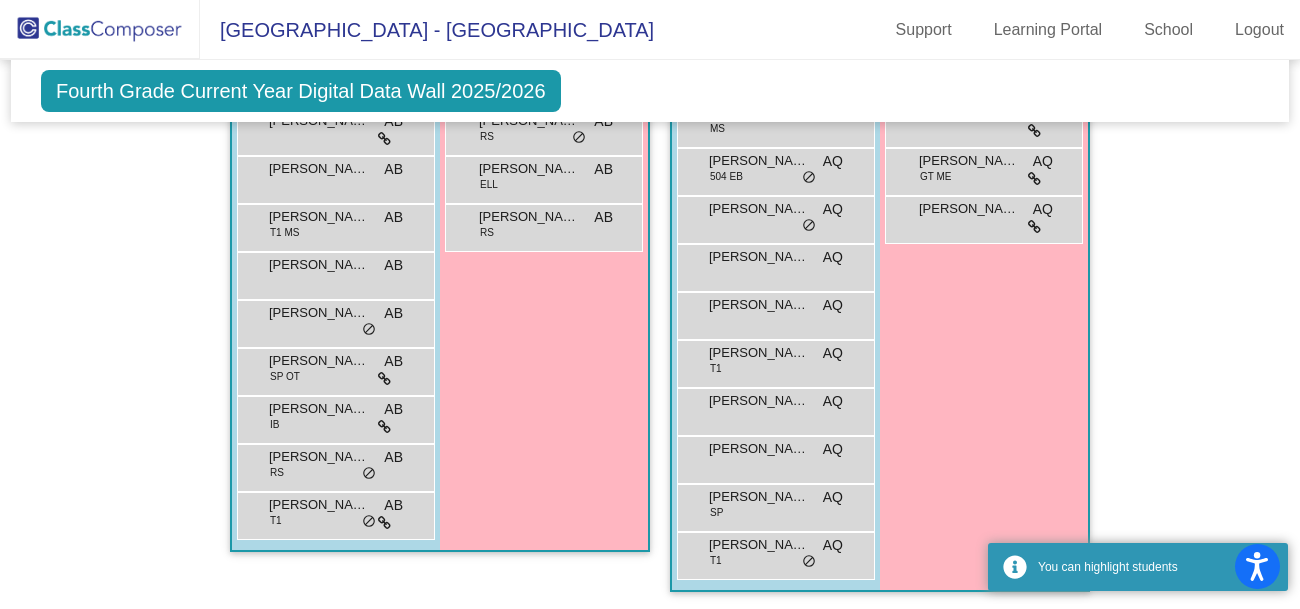 scroll, scrollTop: 0, scrollLeft: 0, axis: both 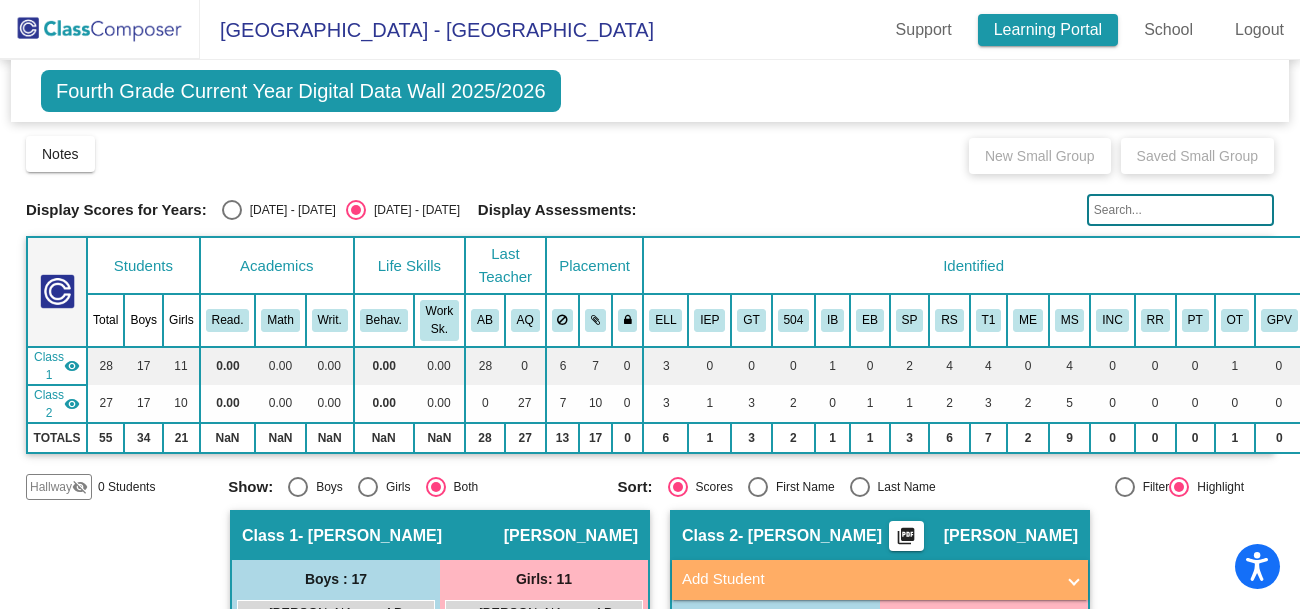 click on "Learning Portal" 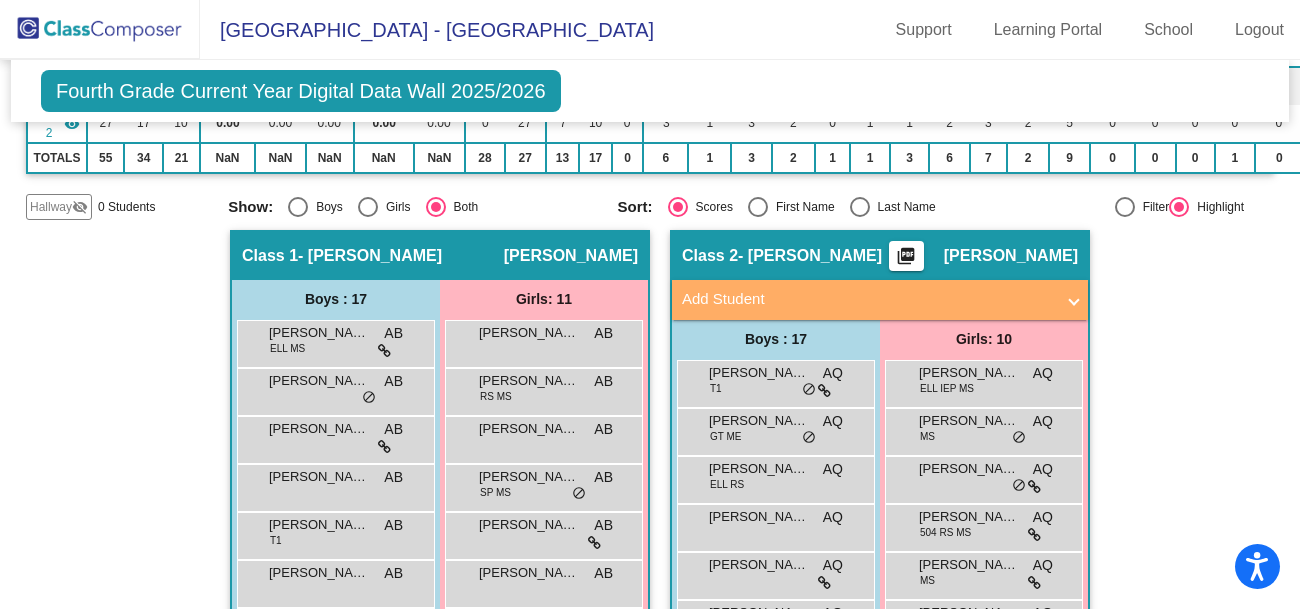 scroll, scrollTop: 329, scrollLeft: 0, axis: vertical 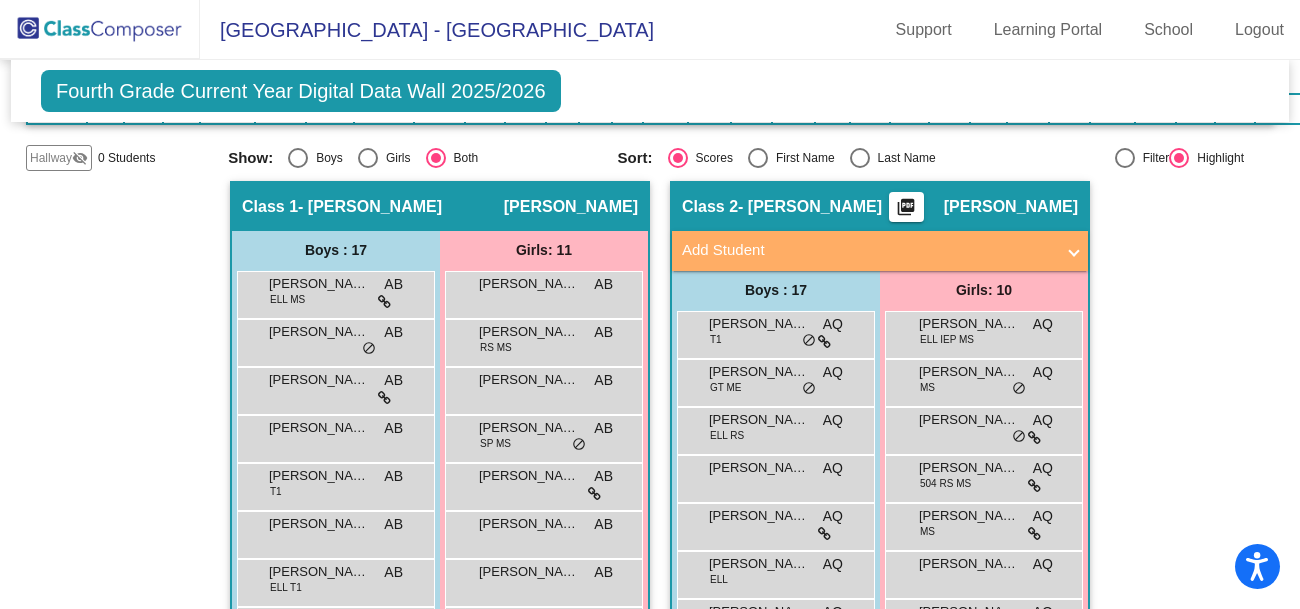 click on "picture_as_pdf" 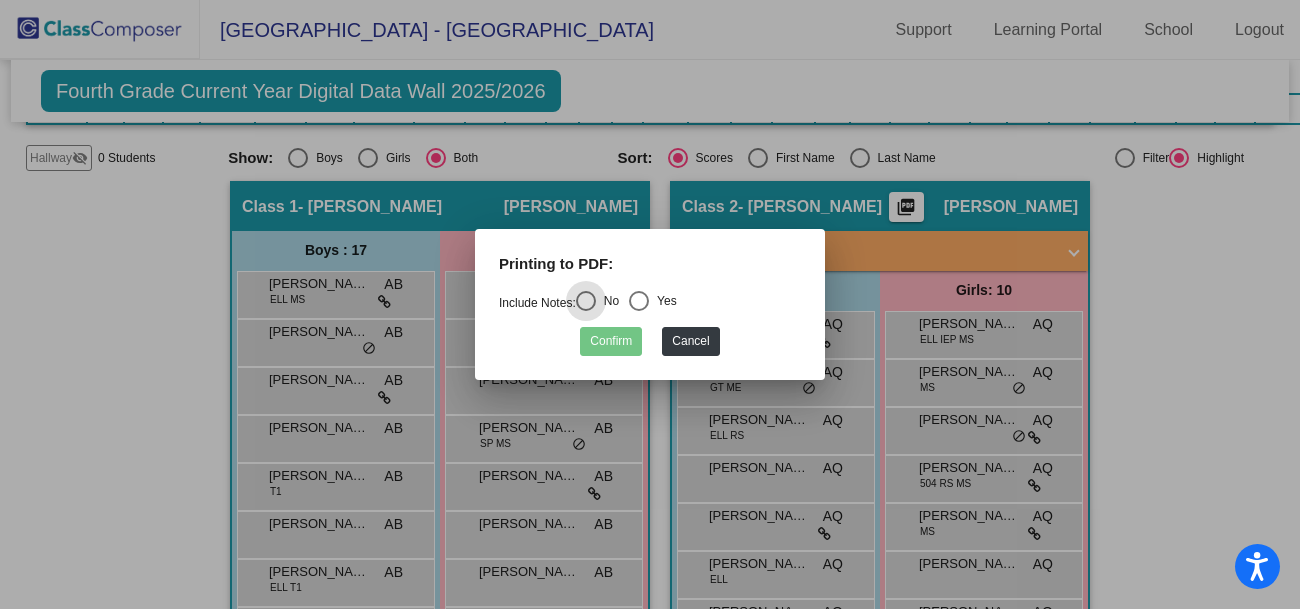 click at bounding box center (639, 301) 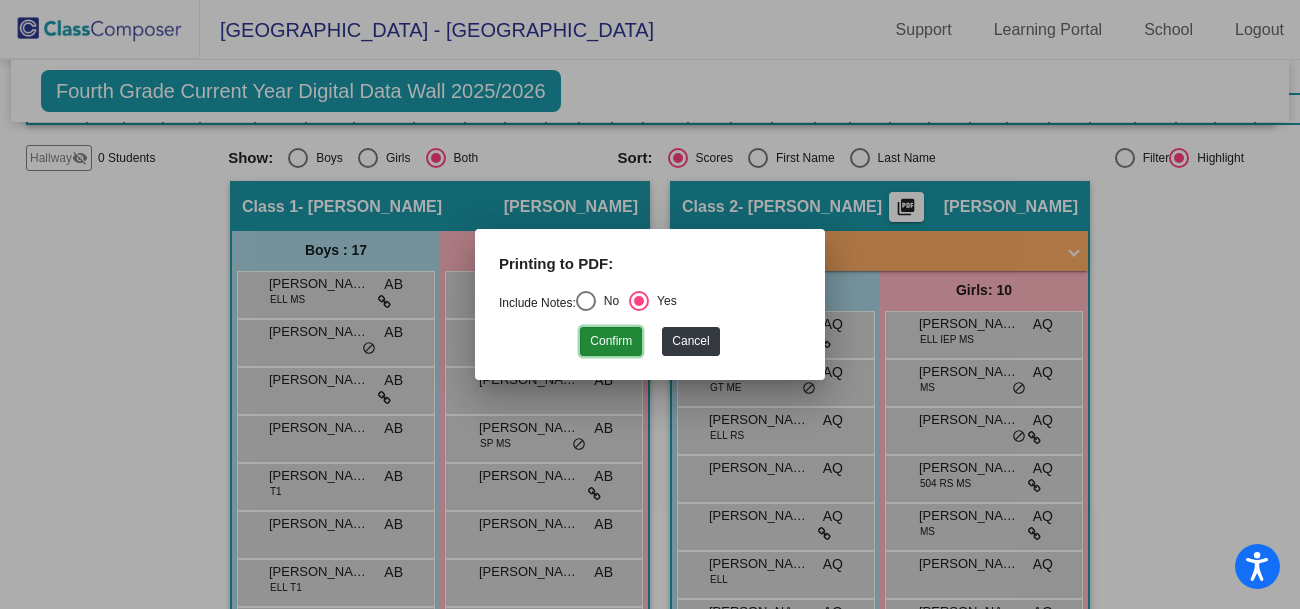 click on "Confirm" at bounding box center [611, 341] 